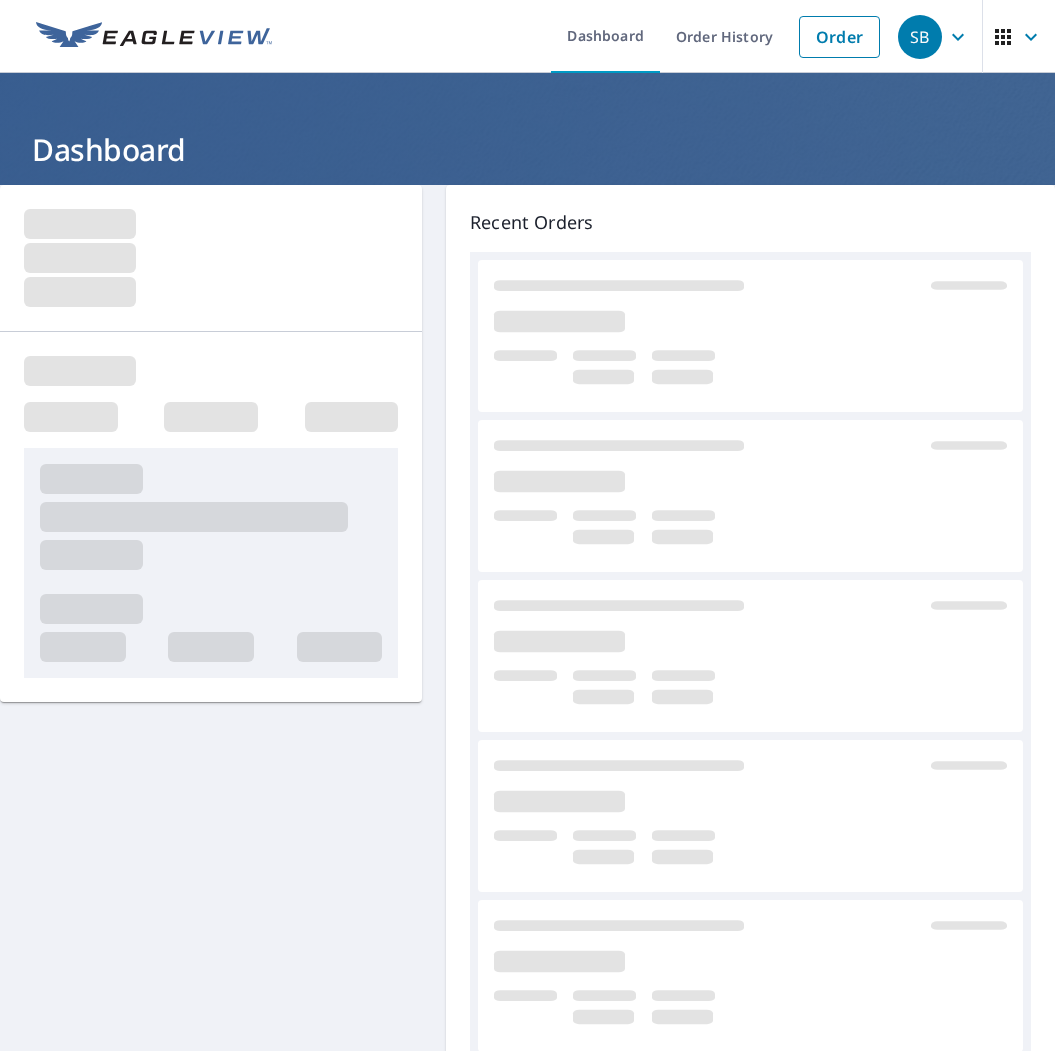 scroll, scrollTop: 0, scrollLeft: 0, axis: both 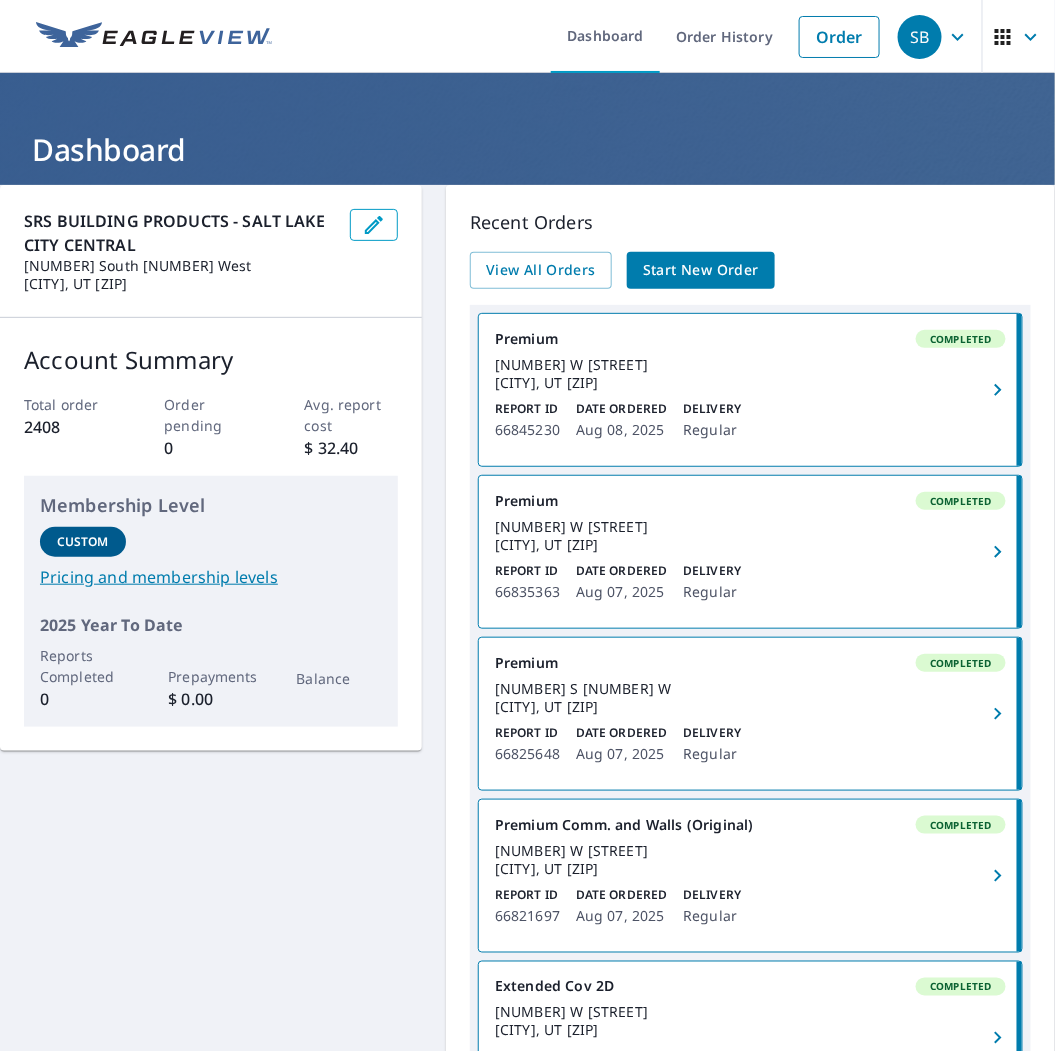 click on "Start New Order" at bounding box center (701, 270) 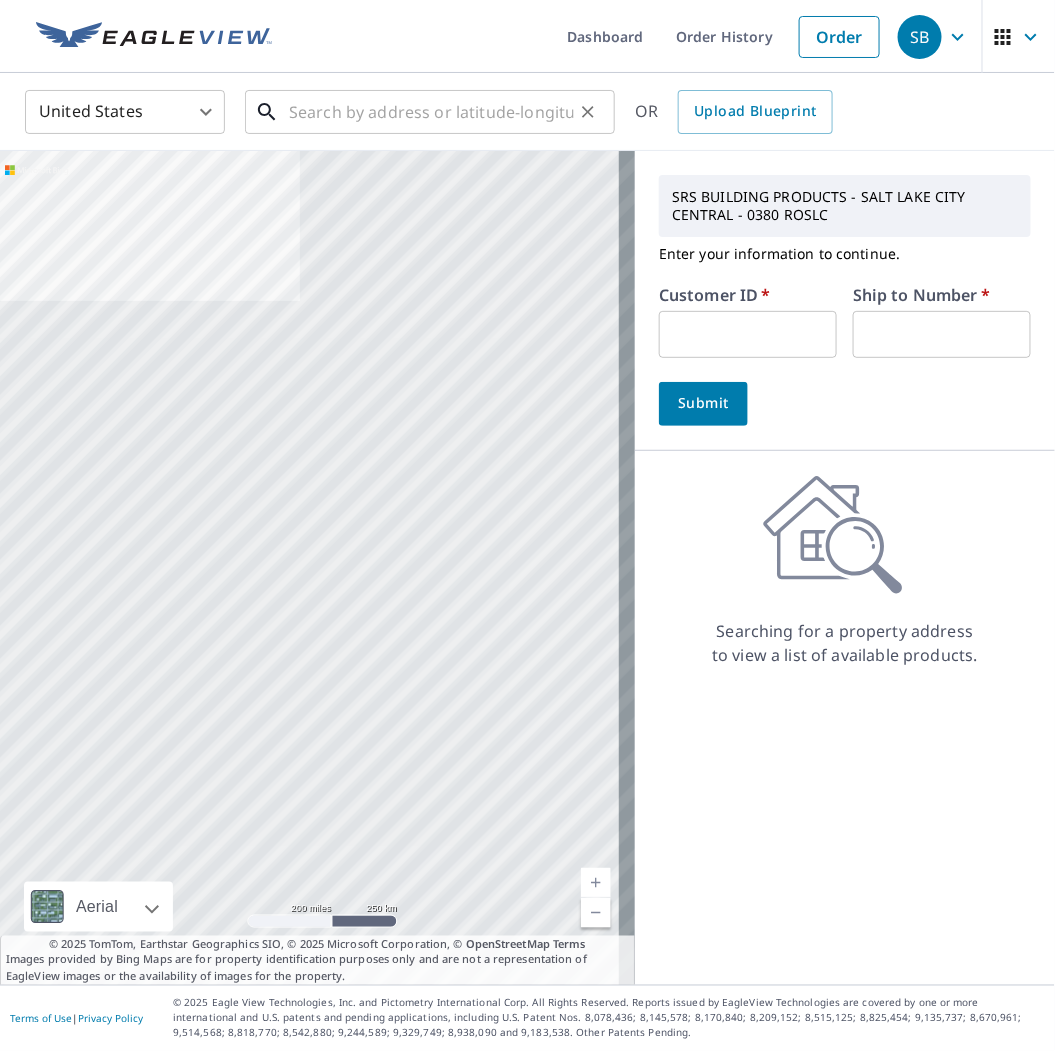 click at bounding box center [431, 112] 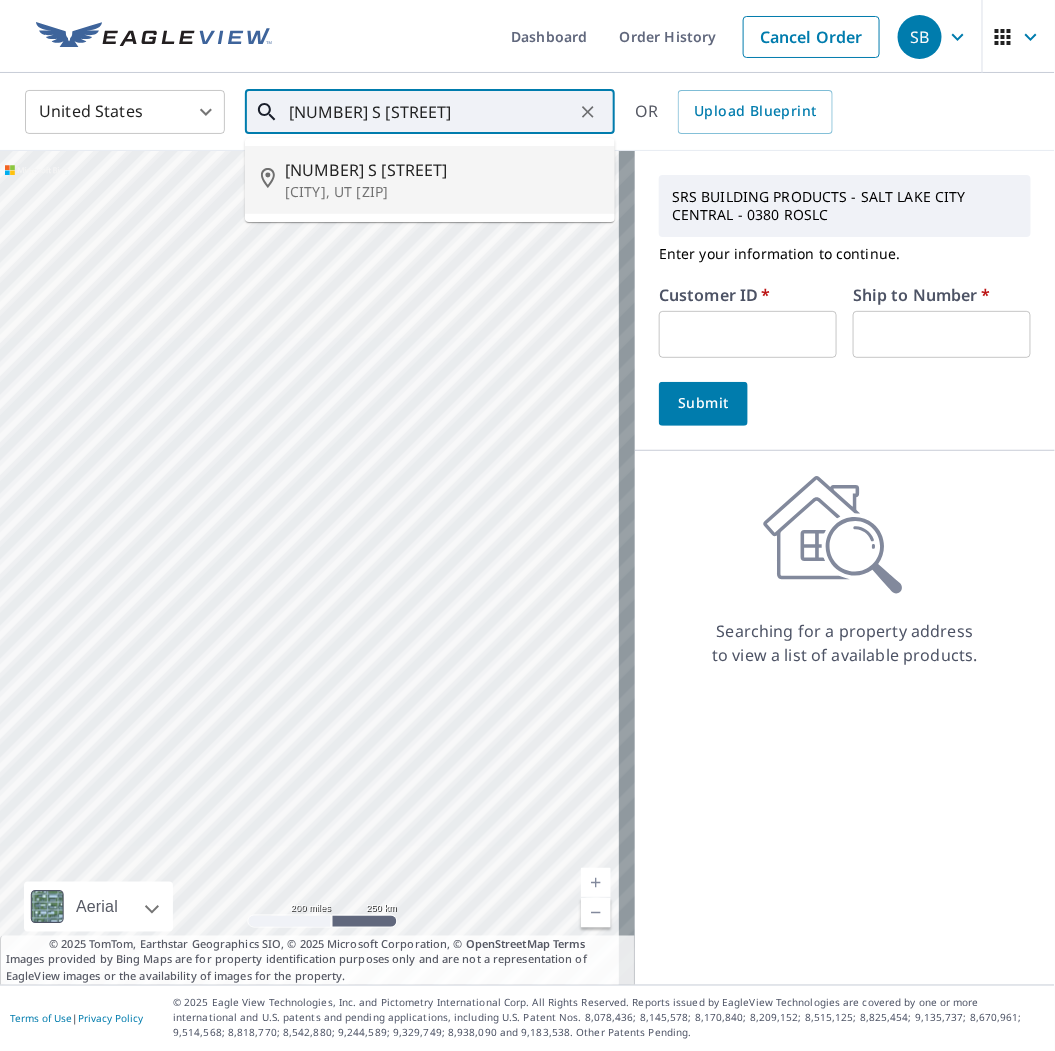 click on "[NUMBER] S [STREET] [CITY], UT [ZIP]" at bounding box center [430, 180] 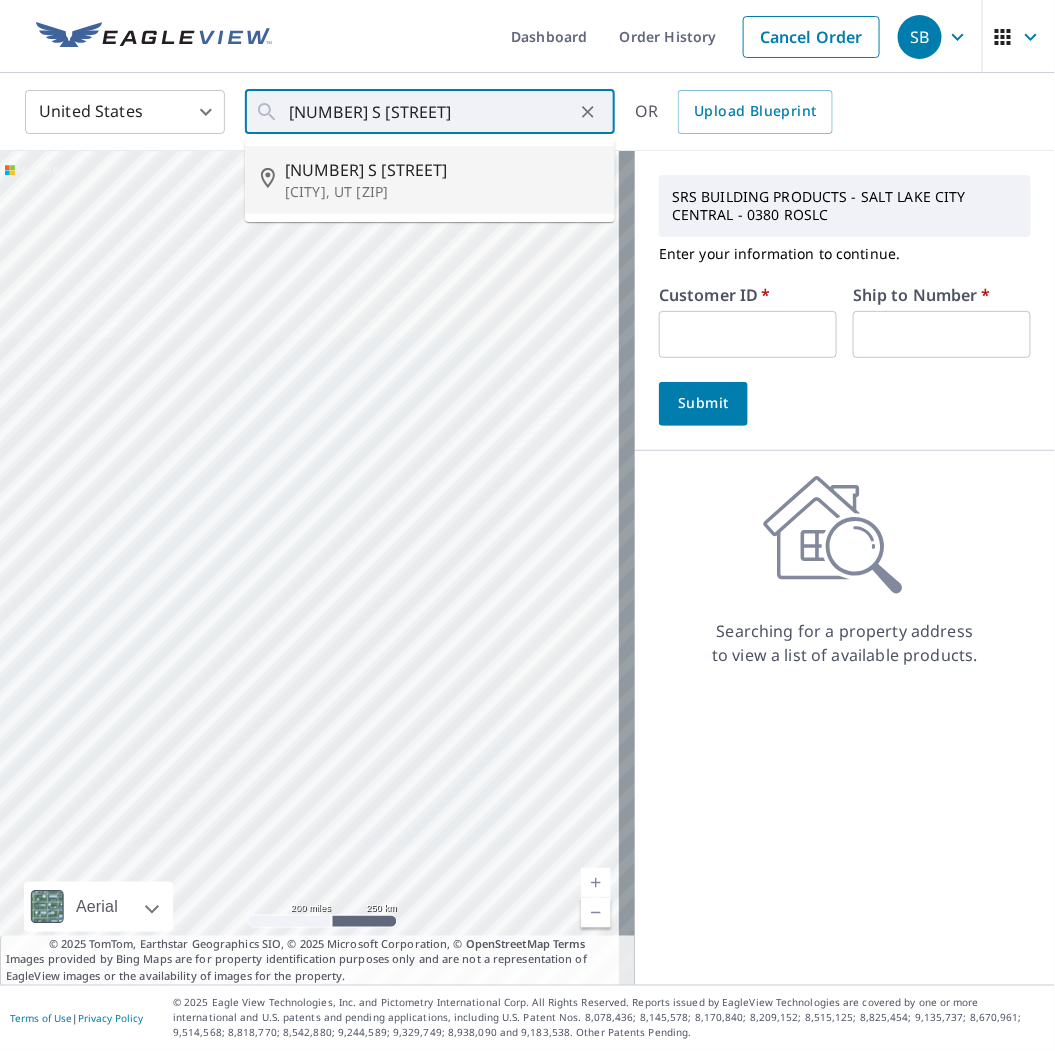 type on "[NUMBER] S [STREET] [CITY], UT [ZIP]" 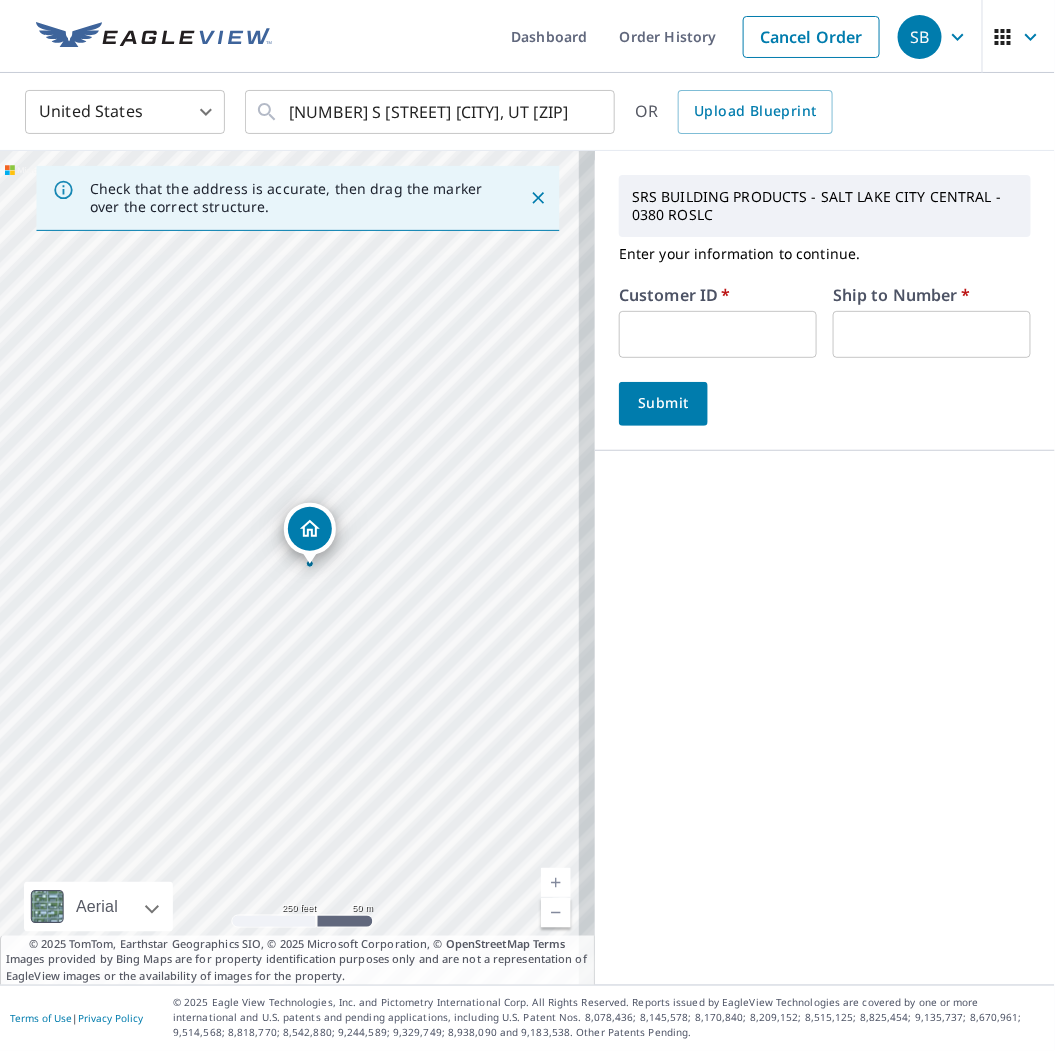 click at bounding box center (718, 334) 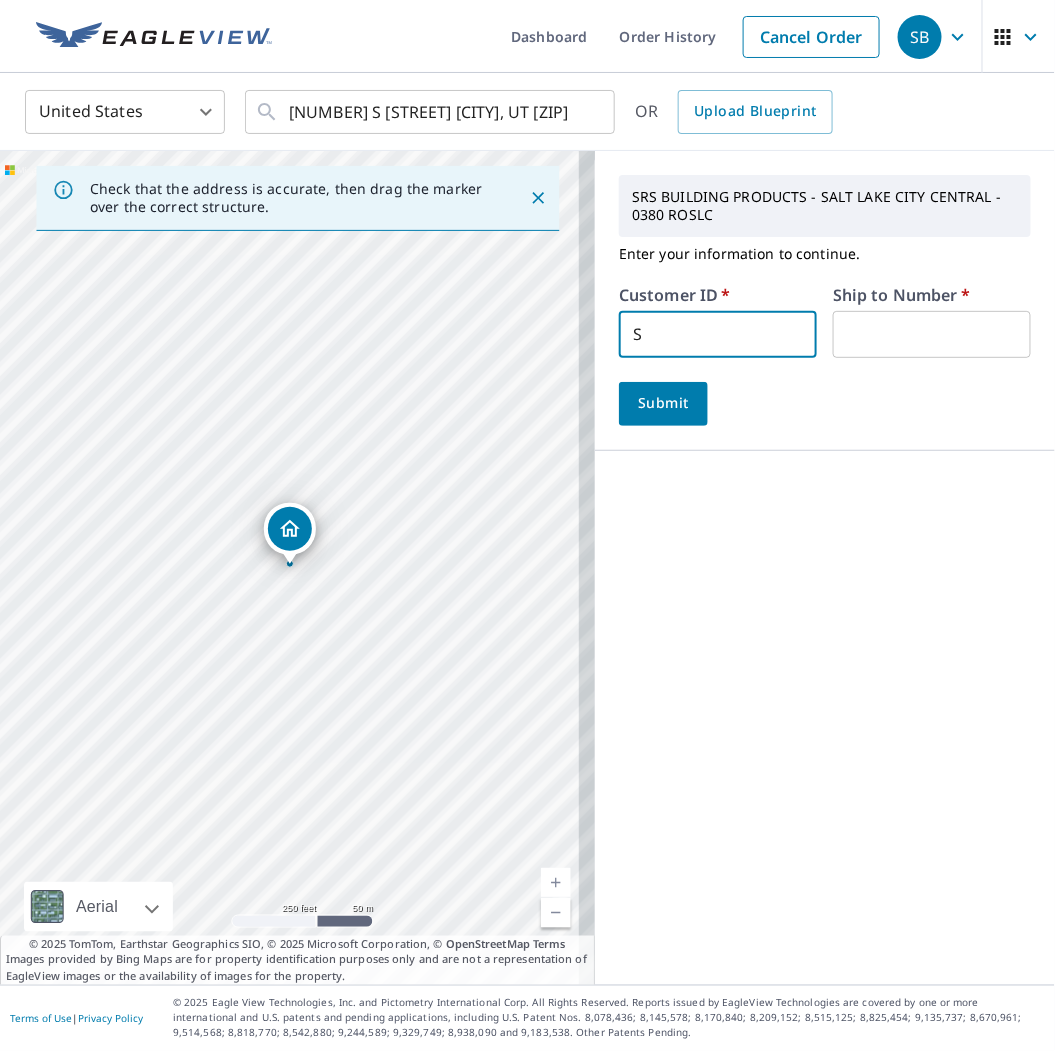 type on "SSROOFING" 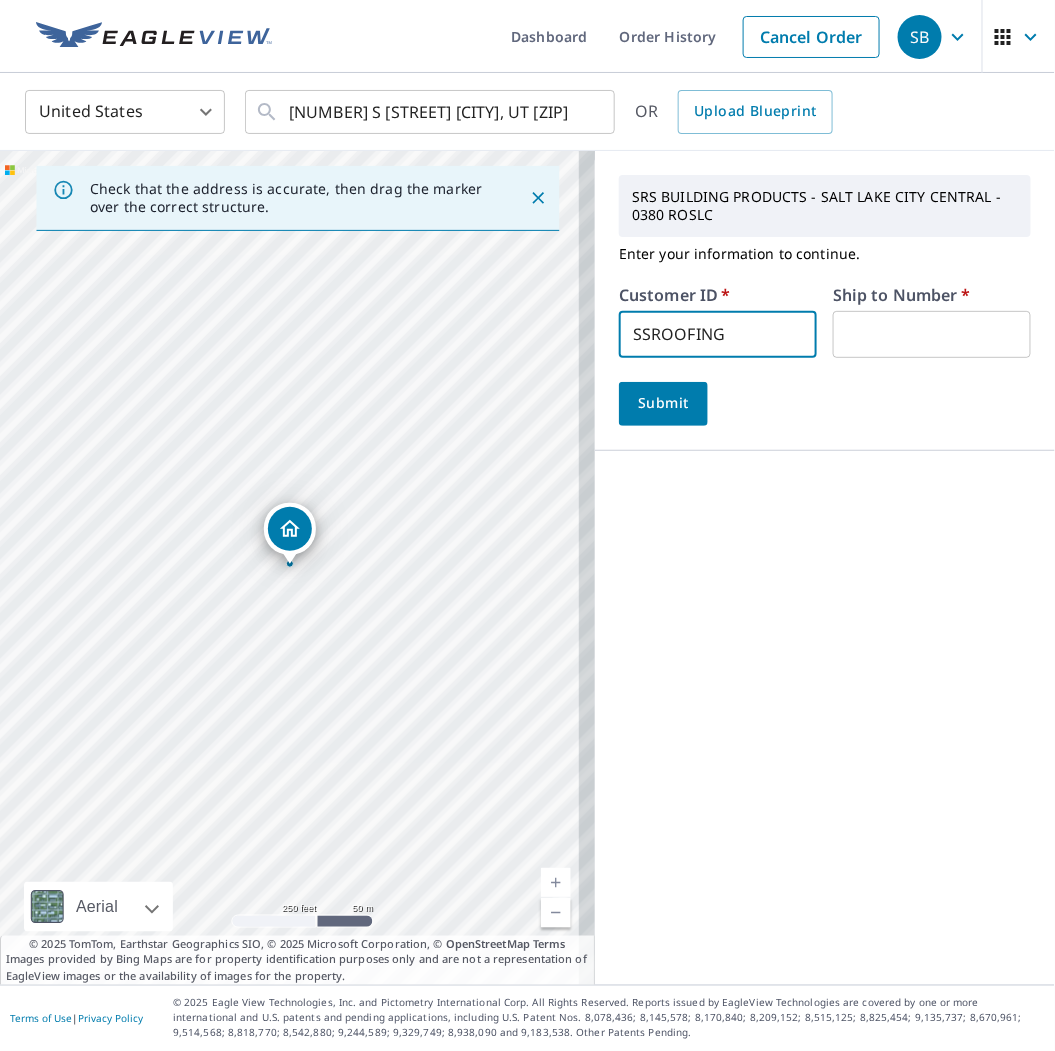 type on "1" 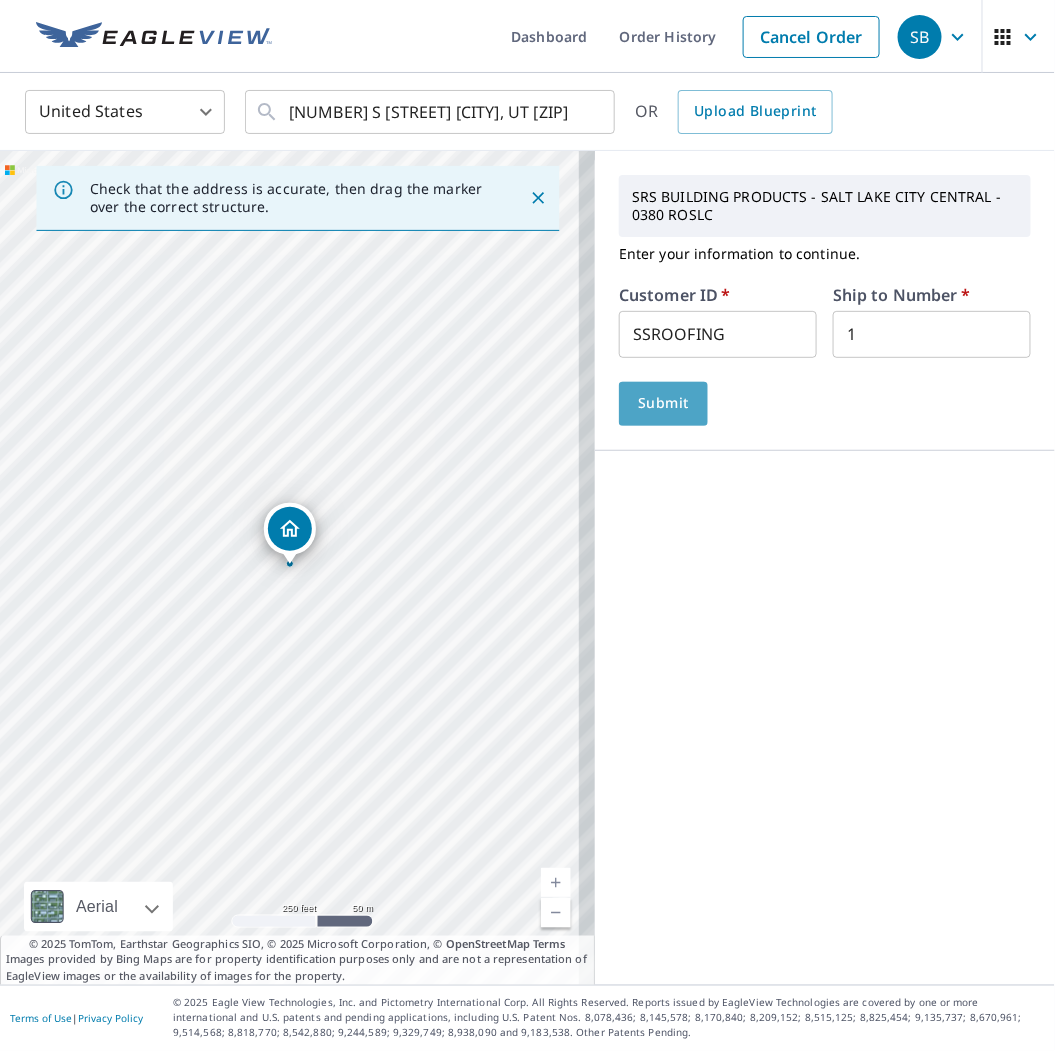 click on "Submit" at bounding box center [663, 403] 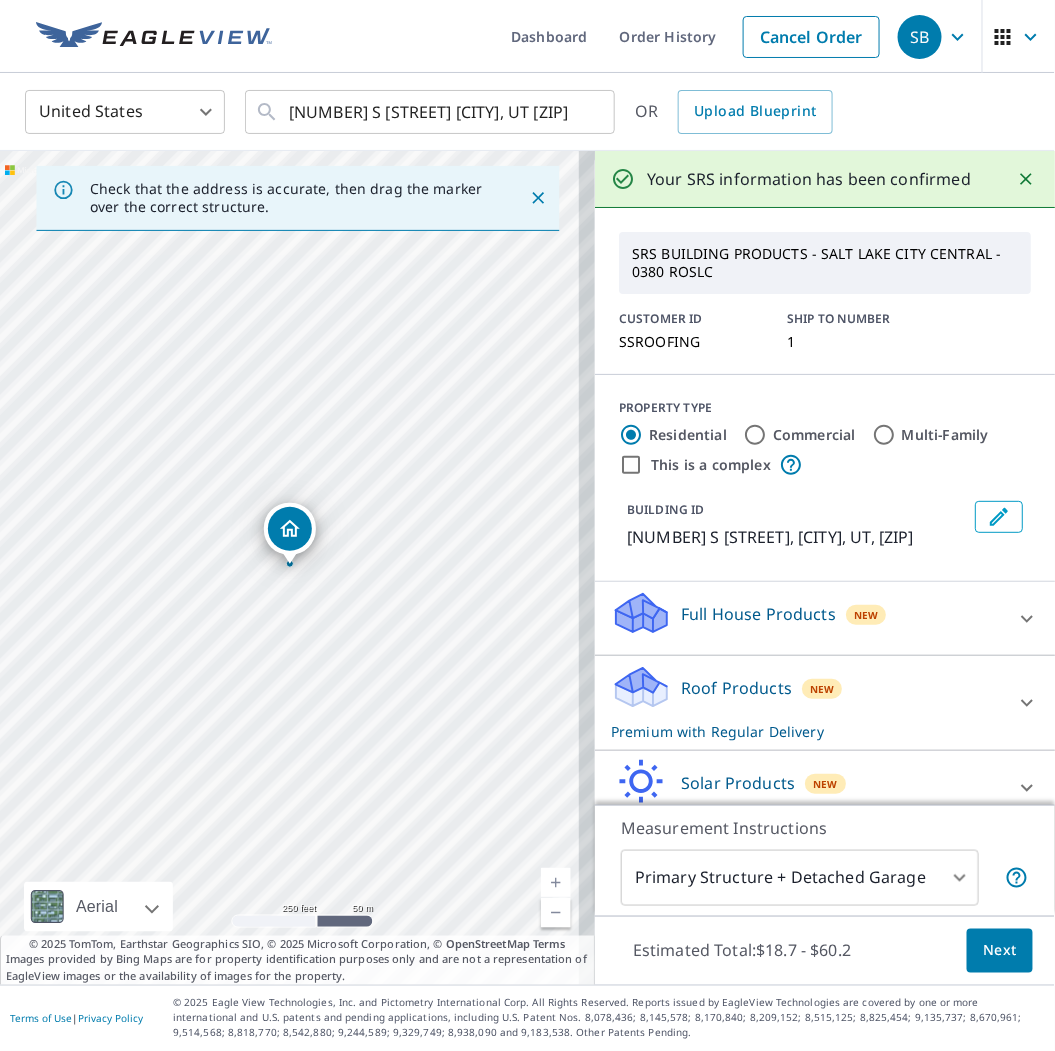 click on "Roof Products" at bounding box center (736, 688) 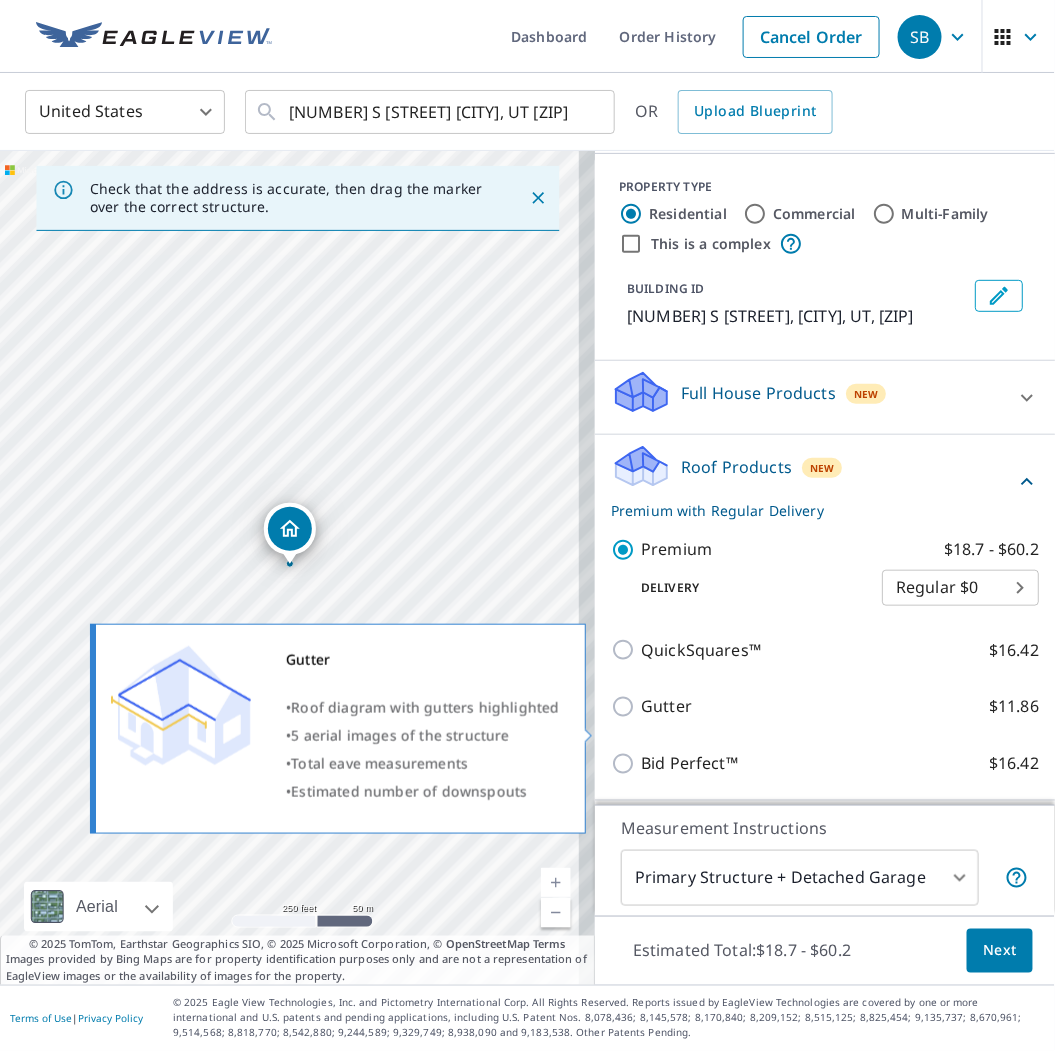 scroll, scrollTop: 222, scrollLeft: 0, axis: vertical 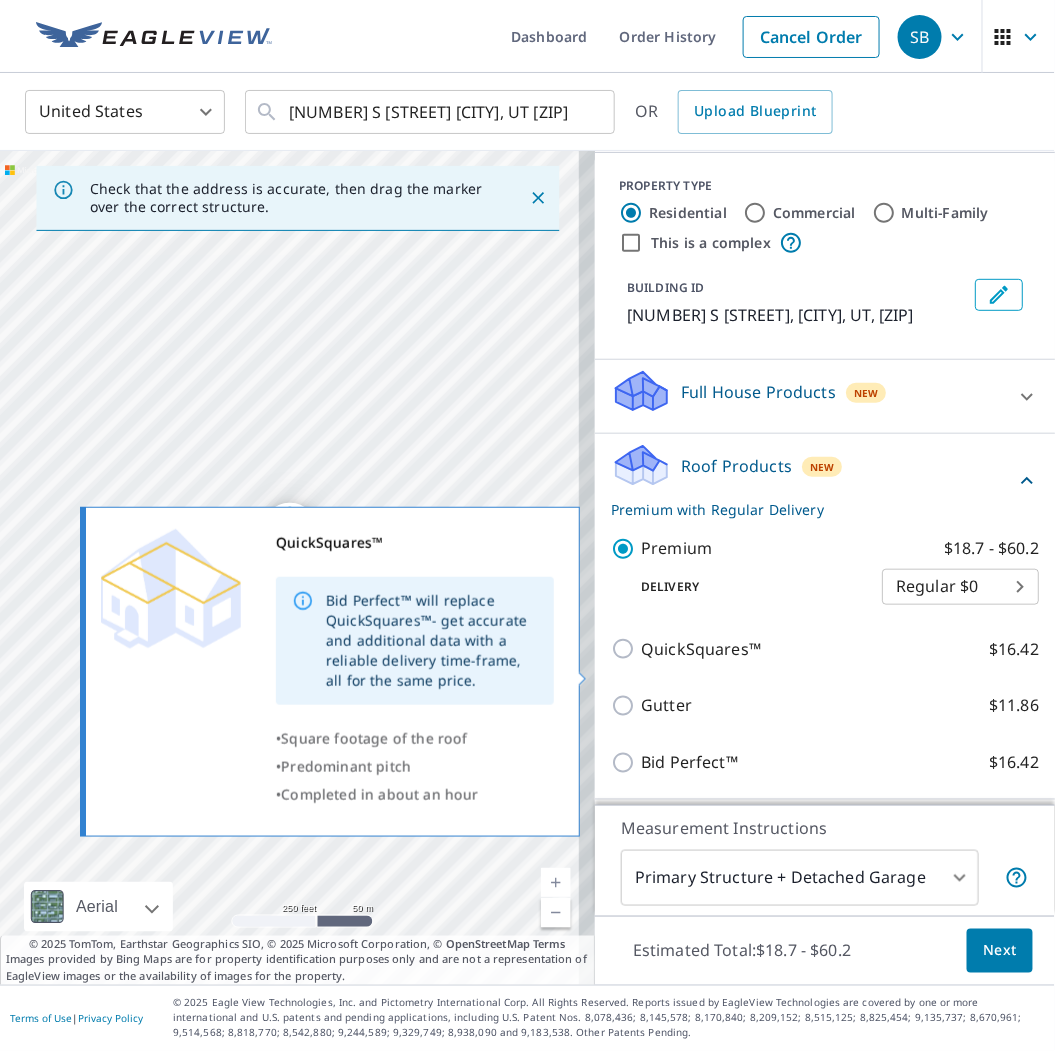click on "QuickSquares™" at bounding box center (701, 649) 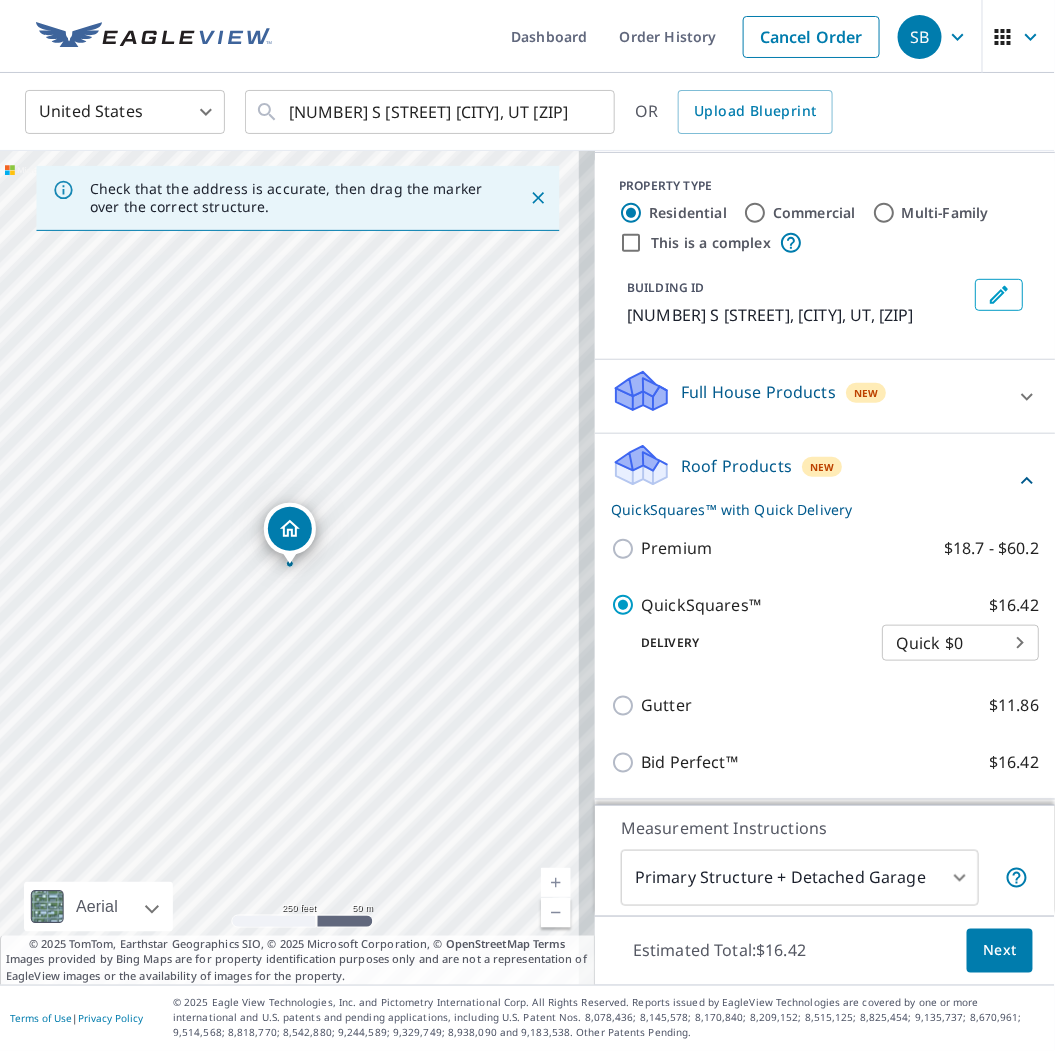 click on "SB SB
Dashboard Order History Cancel Order SB United States US ​ [NUMBER] S [STREET] [CITY], UT [ZIP] ​ OR Upload Blueprint Check that the address is accurate, then drag the marker over the correct structure. [NUMBER] S [STREET] [CITY], UT [ZIP] Aerial Road A standard road map Aerial A detailed look from above Labels Labels 250 feet 50 m © 2025 TomTom, © Vexcel Imaging, © 2025 Microsoft Corporation,  © OpenStreetMap Terms © 2025 TomTom, Earthstar Geographics SIO, © 2025 Microsoft Corporation, ©   OpenStreetMap   Terms Images provided by Bing Maps are for property identification purposes only and are not a representation of EagleView images or the availability of images for the property. Your SRS information has been confirmed SRS BUILDING PRODUCTS - SALT LAKE CITY CENTRAL - 0380 ROSLC CUSTOMER ID SSROOFING SHIP TO NUMBER 1 PROPERTY TYPE Residential Commercial Multi-Family This is a complex BUILDING ID [NUMBER] S [STREET], [CITY], UT, [ZIP] Full House Products New Full House™" at bounding box center [527, 525] 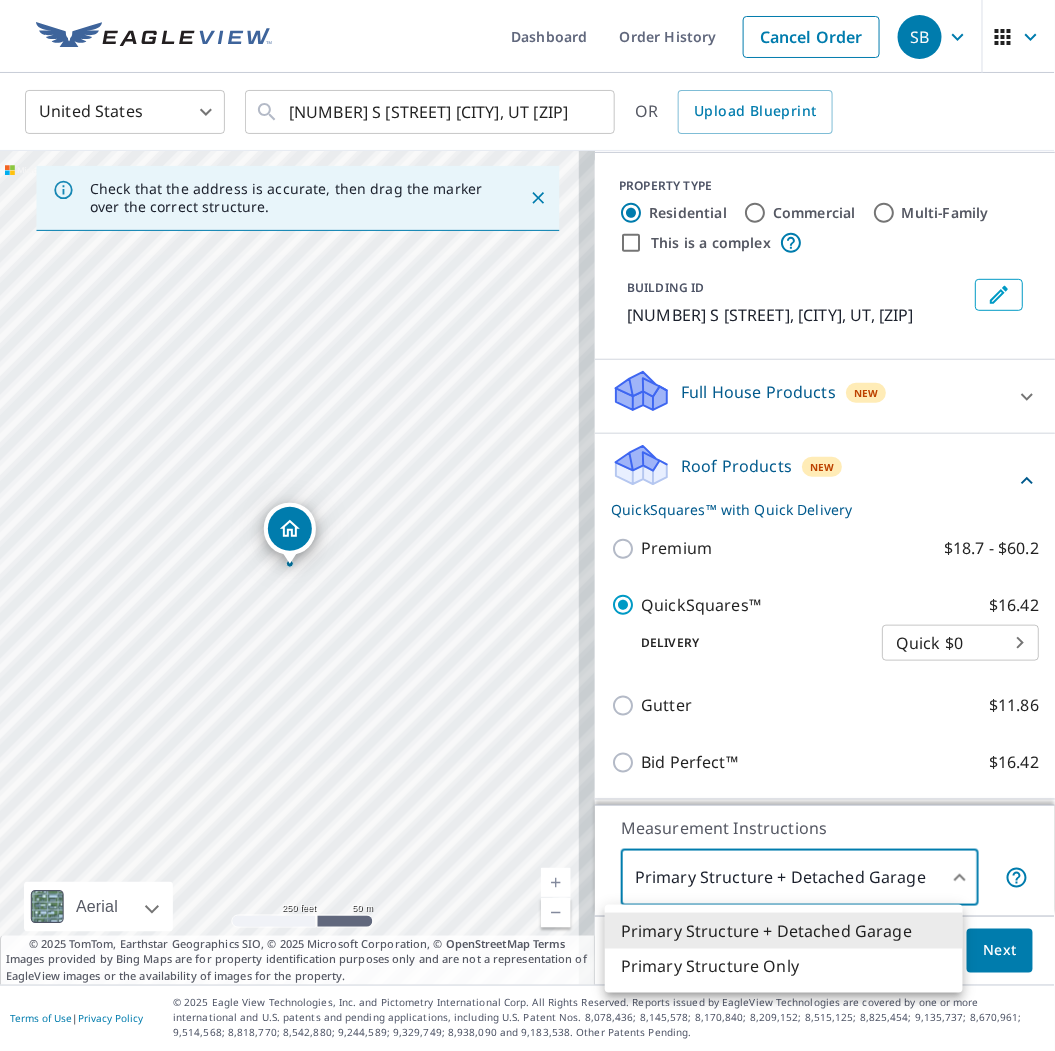 drag, startPoint x: 698, startPoint y: 962, endPoint x: 784, endPoint y: 958, distance: 86.09297 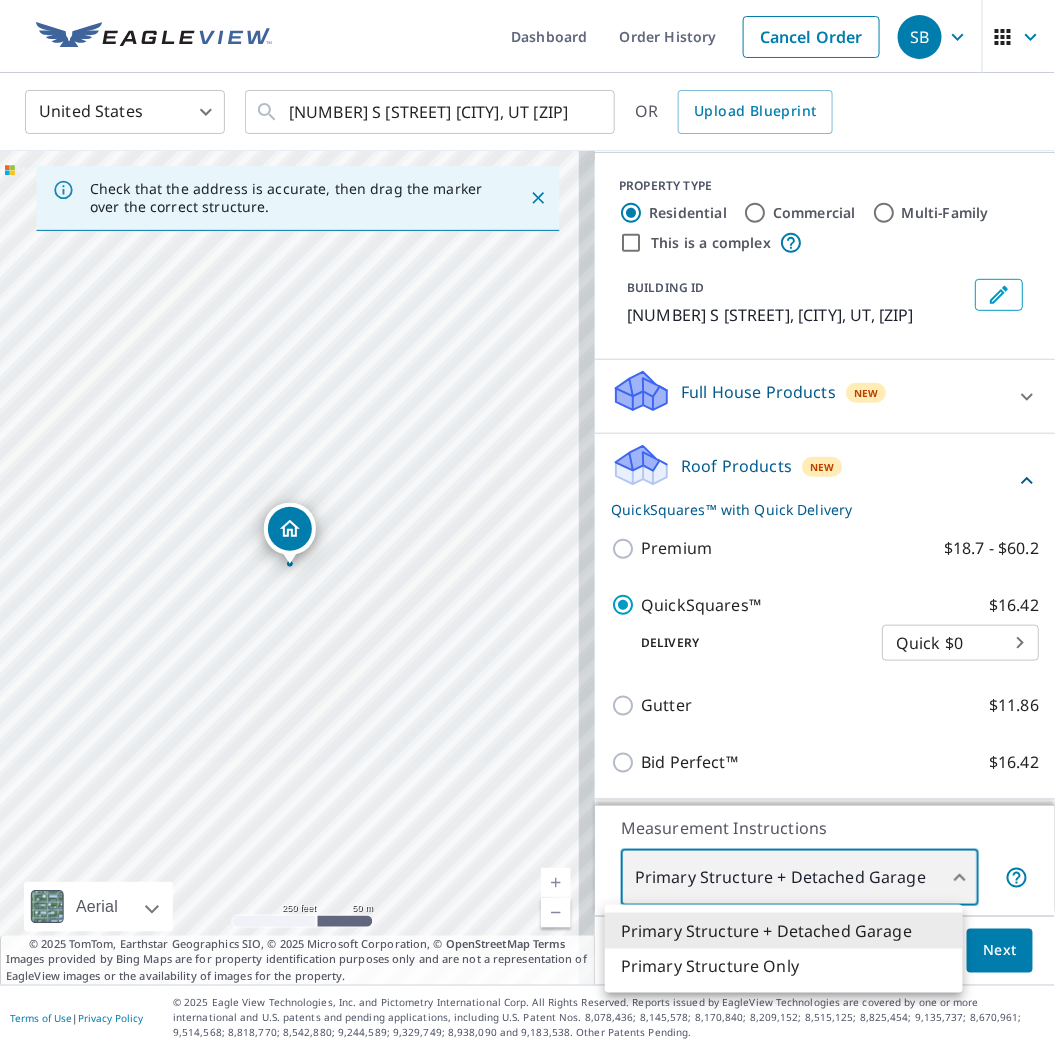 type on "2" 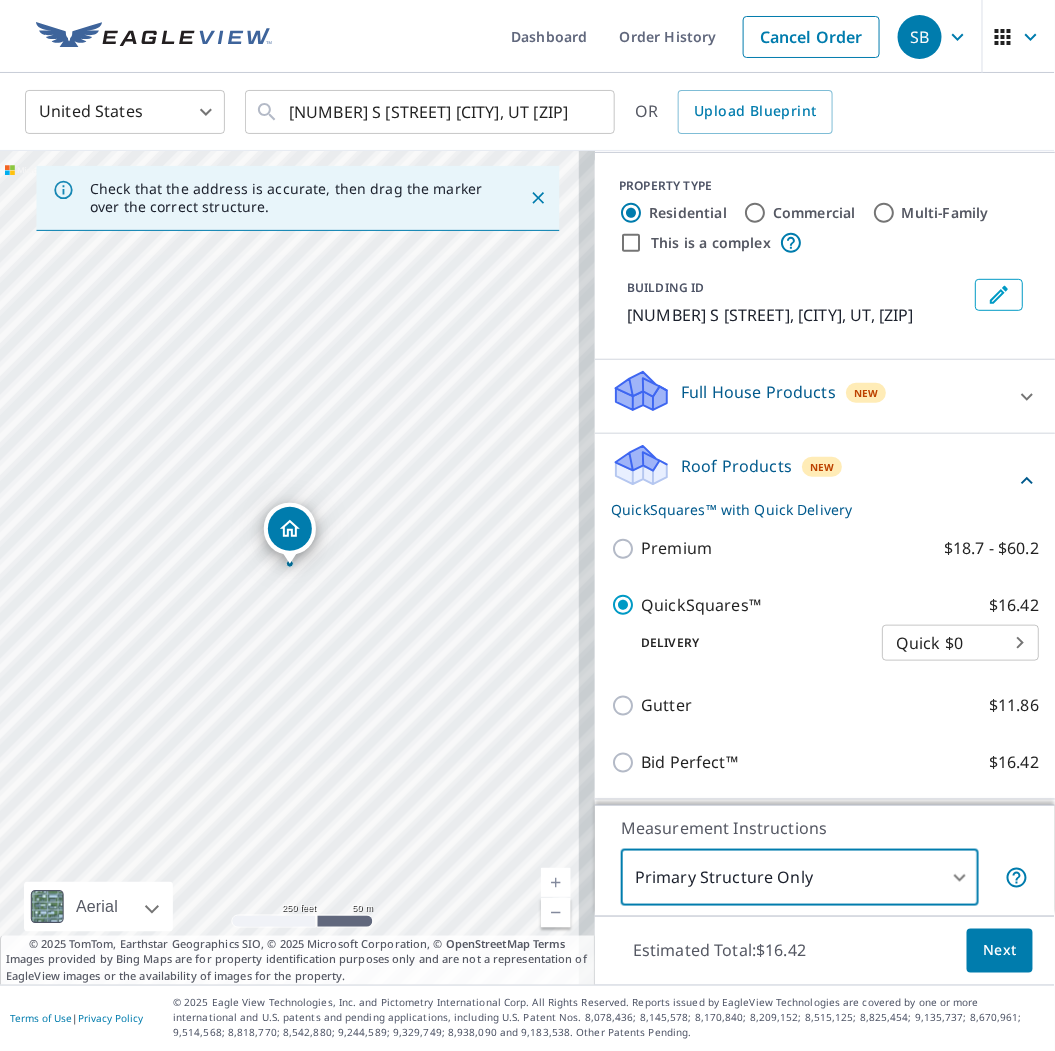 click on "Next" at bounding box center (1000, 951) 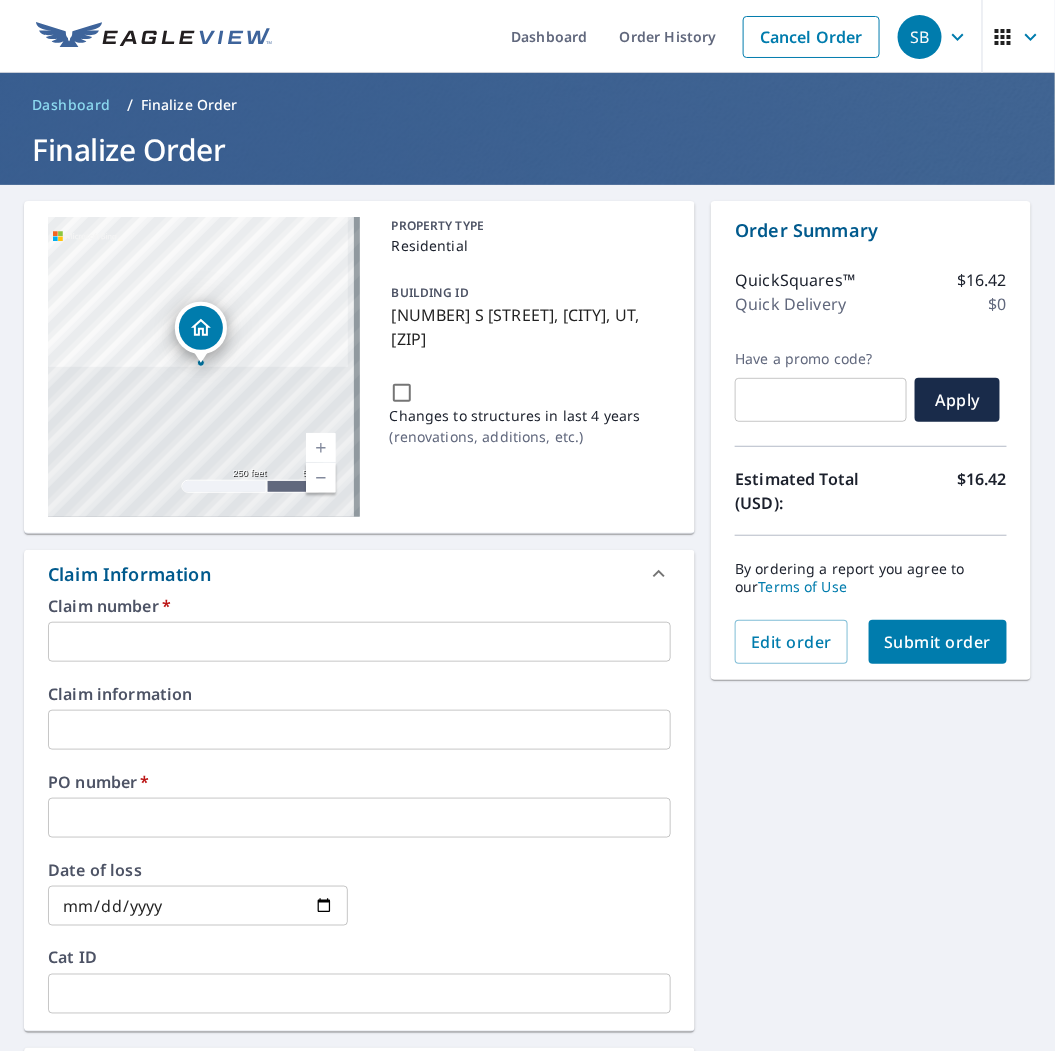click at bounding box center (359, 642) 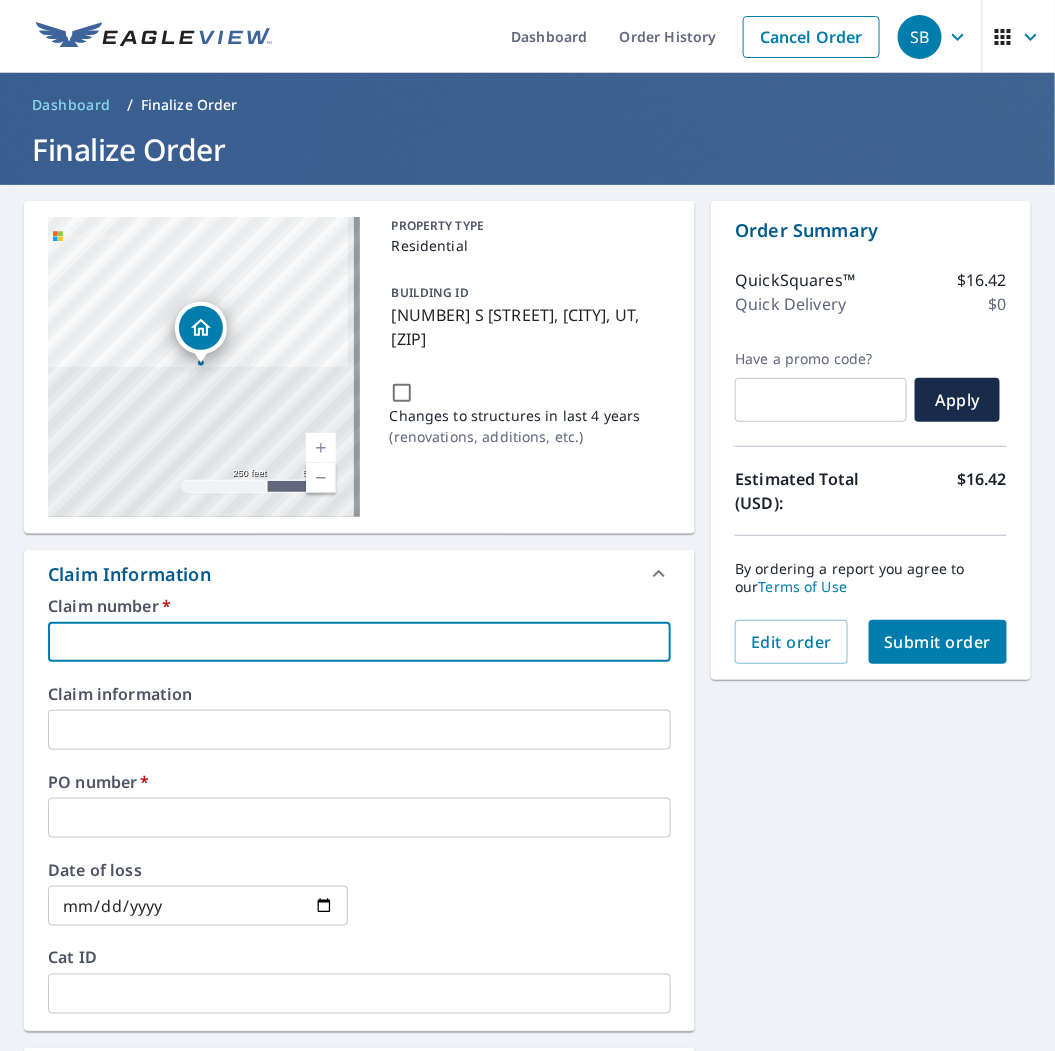 type on "S" 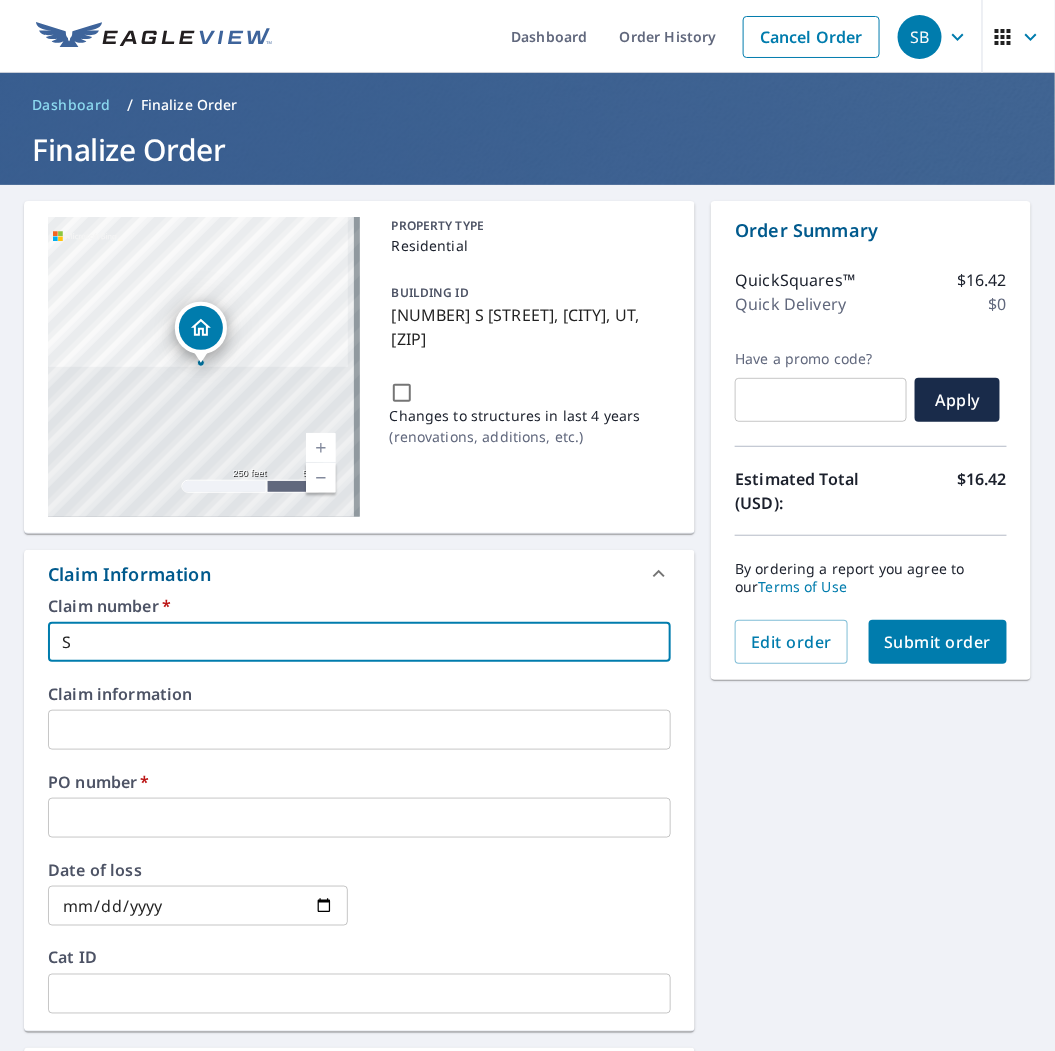 type on "SSROOFING" 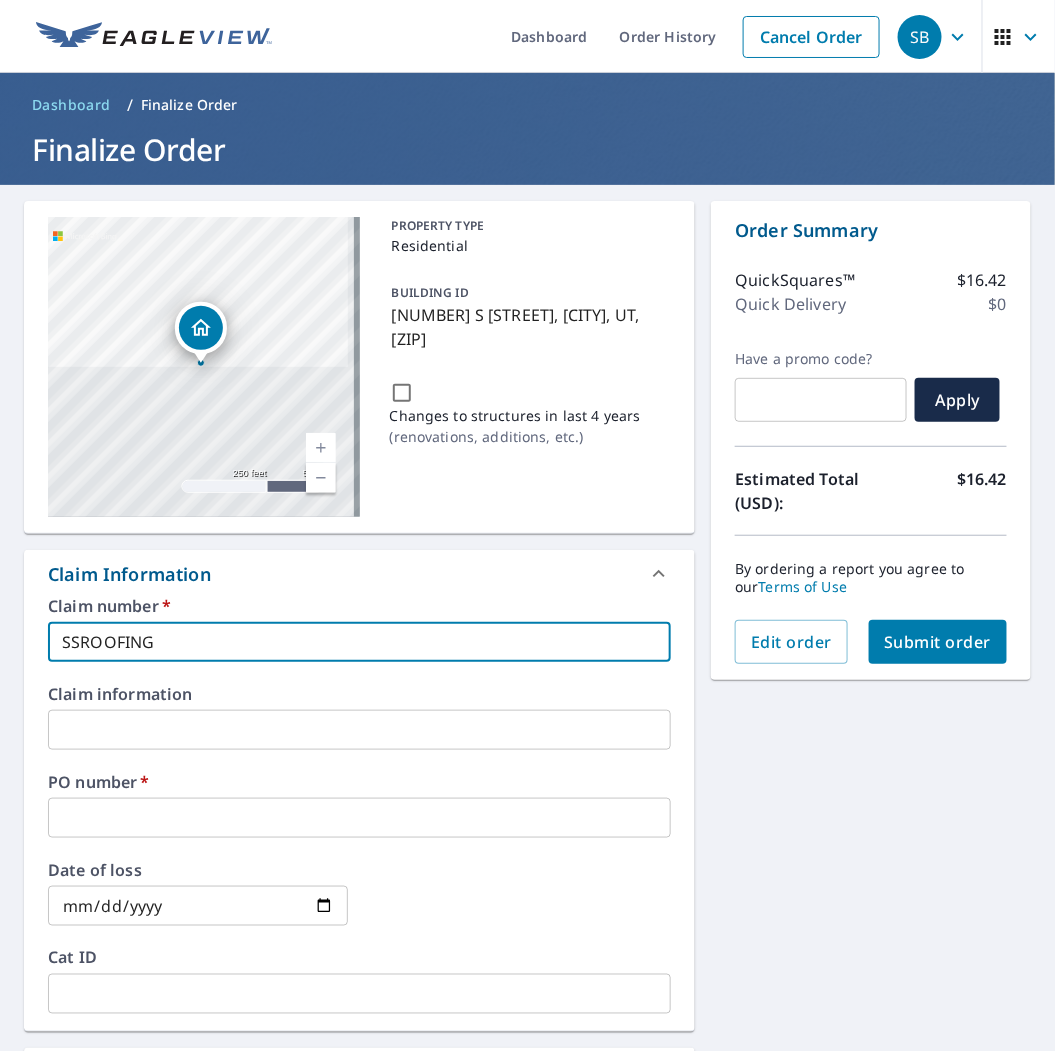 checkbox on "true" 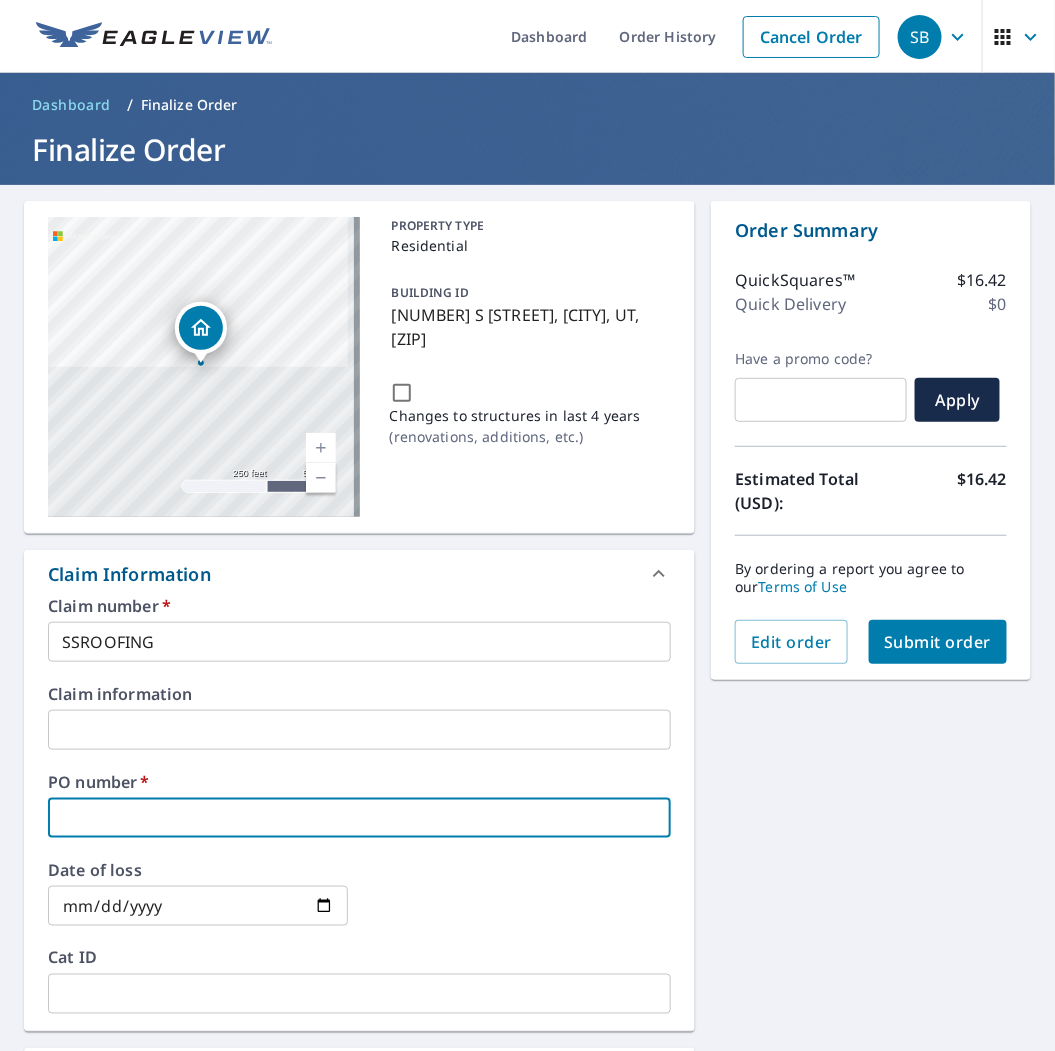 type on "H" 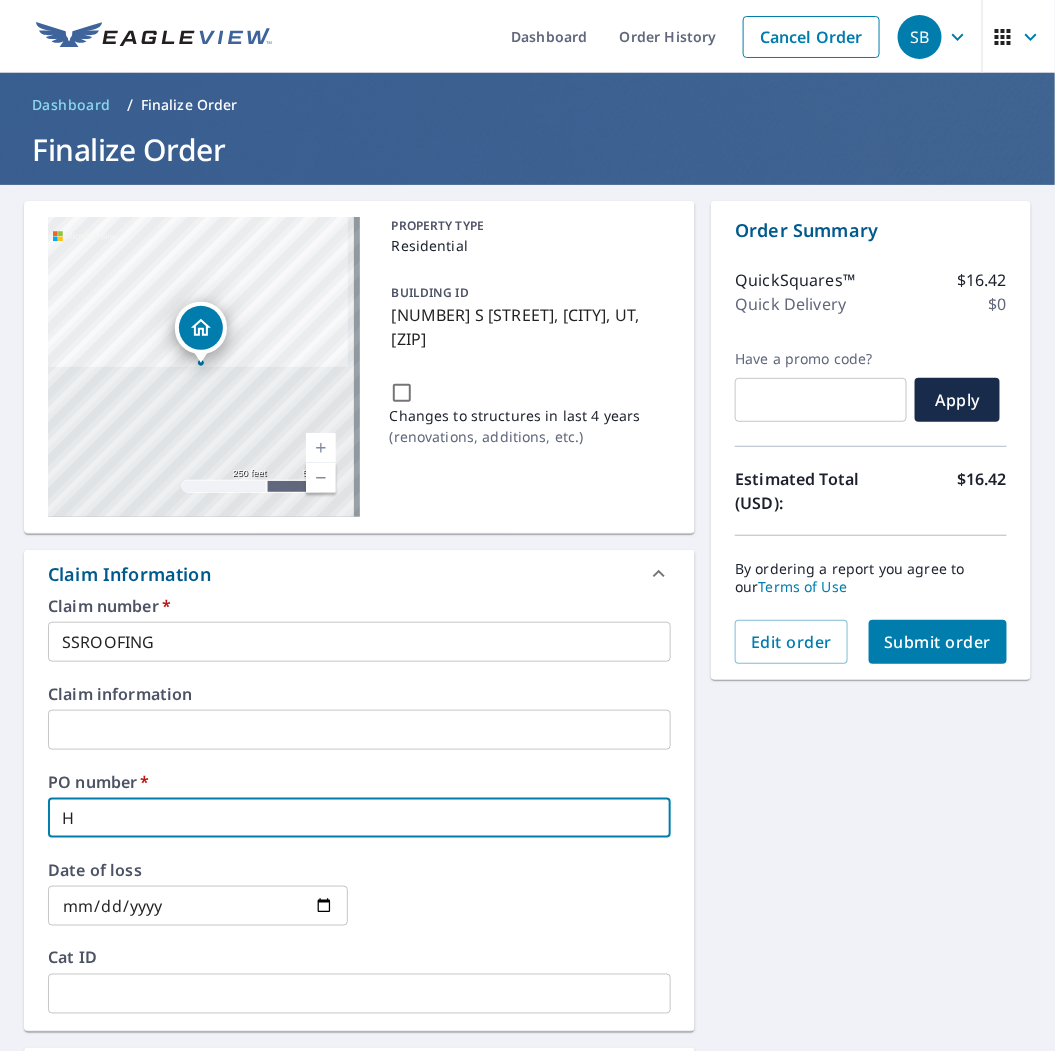 type on "HE" 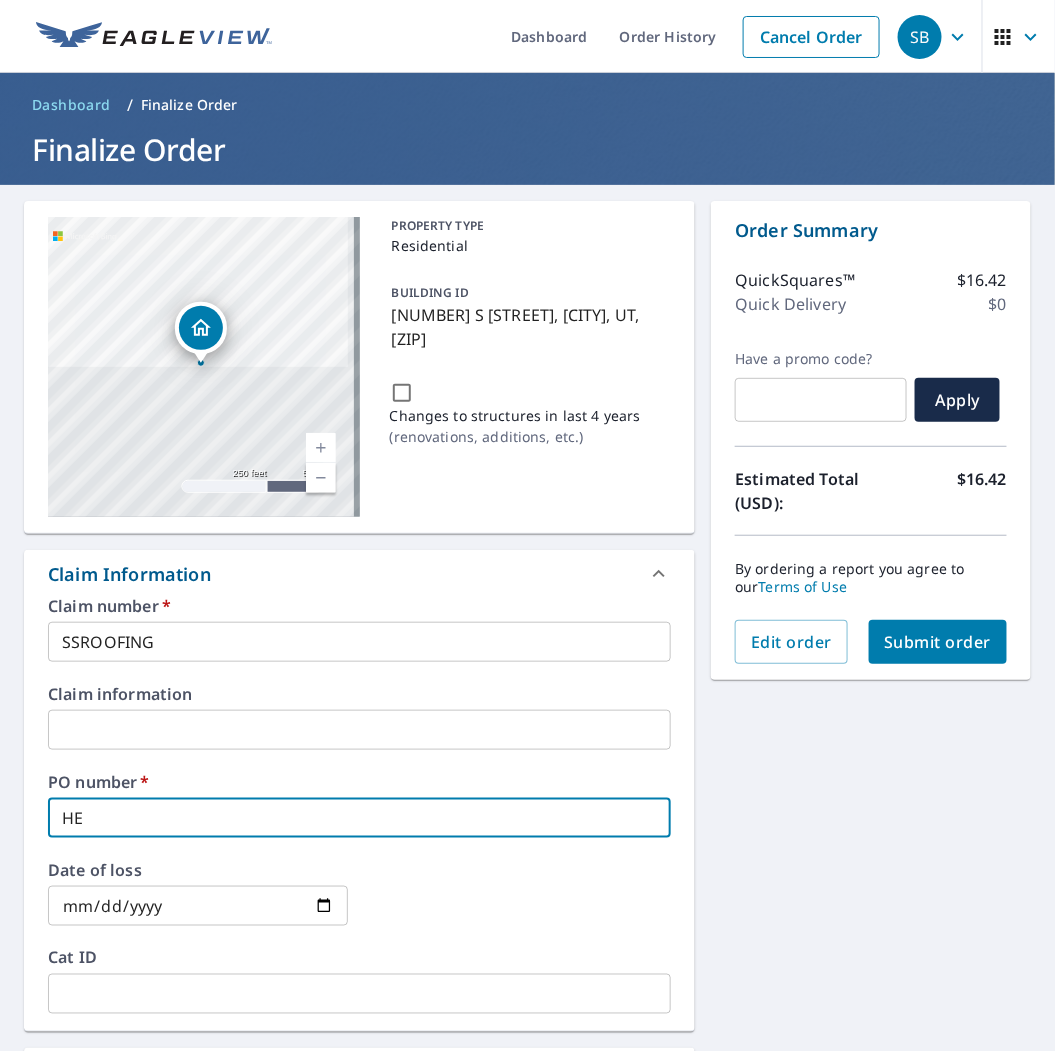 type on "HER" 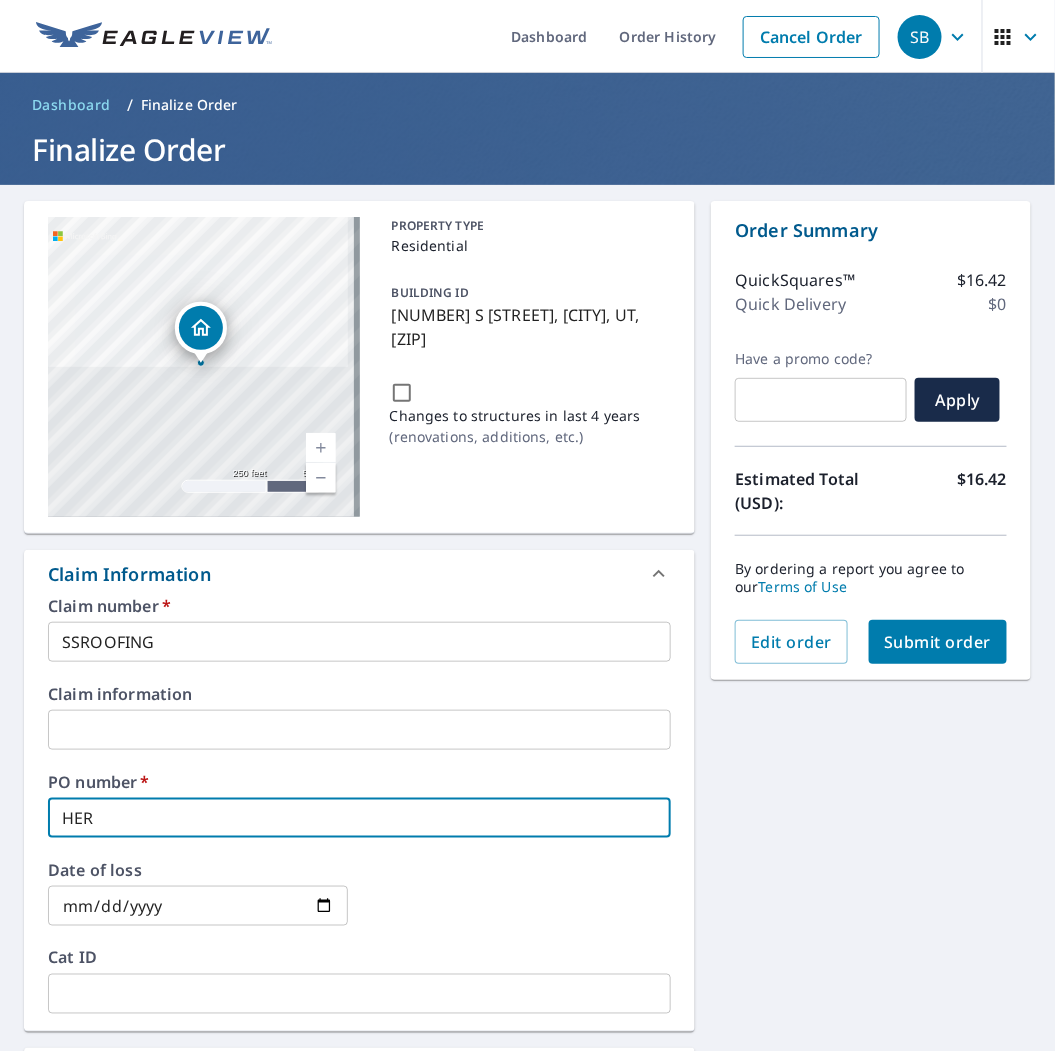 type on "HERR" 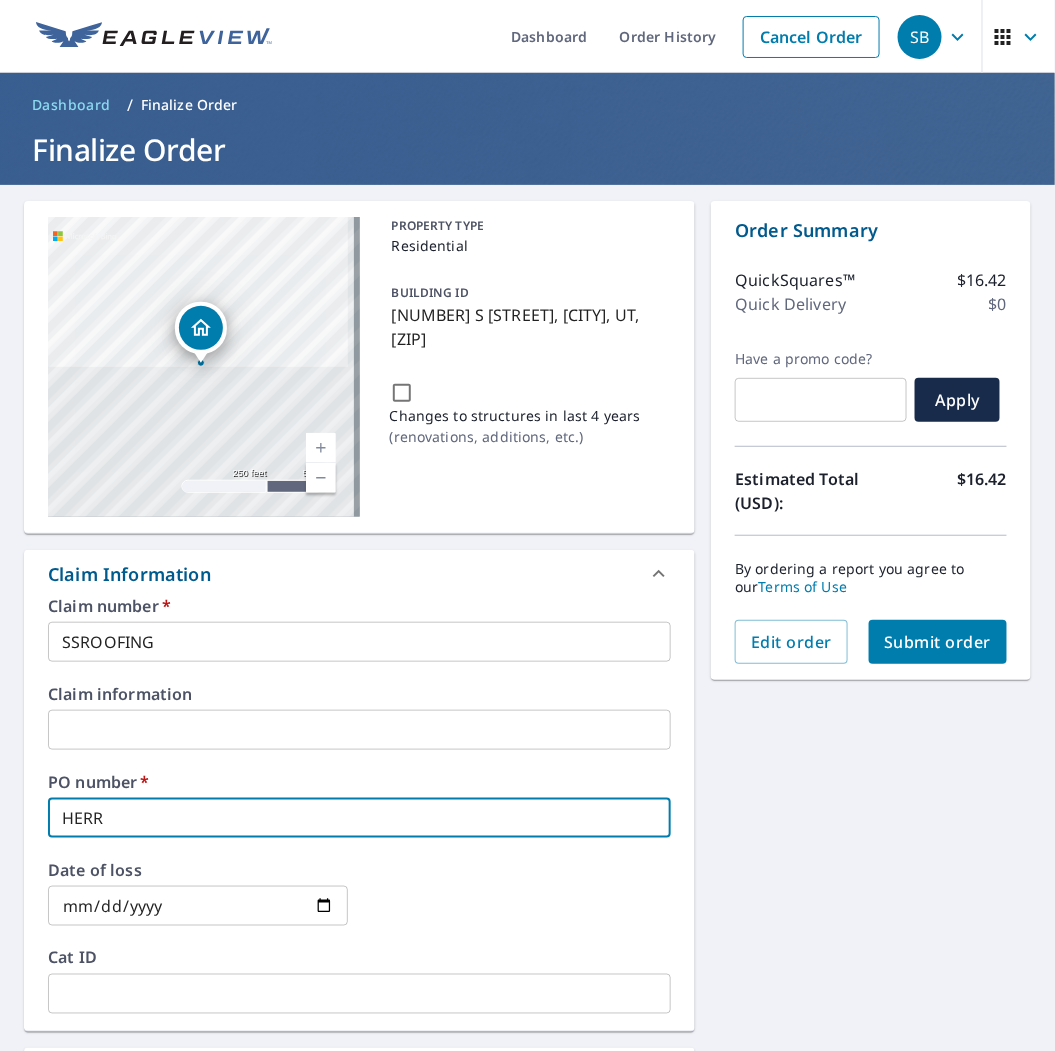 type on "HERRI" 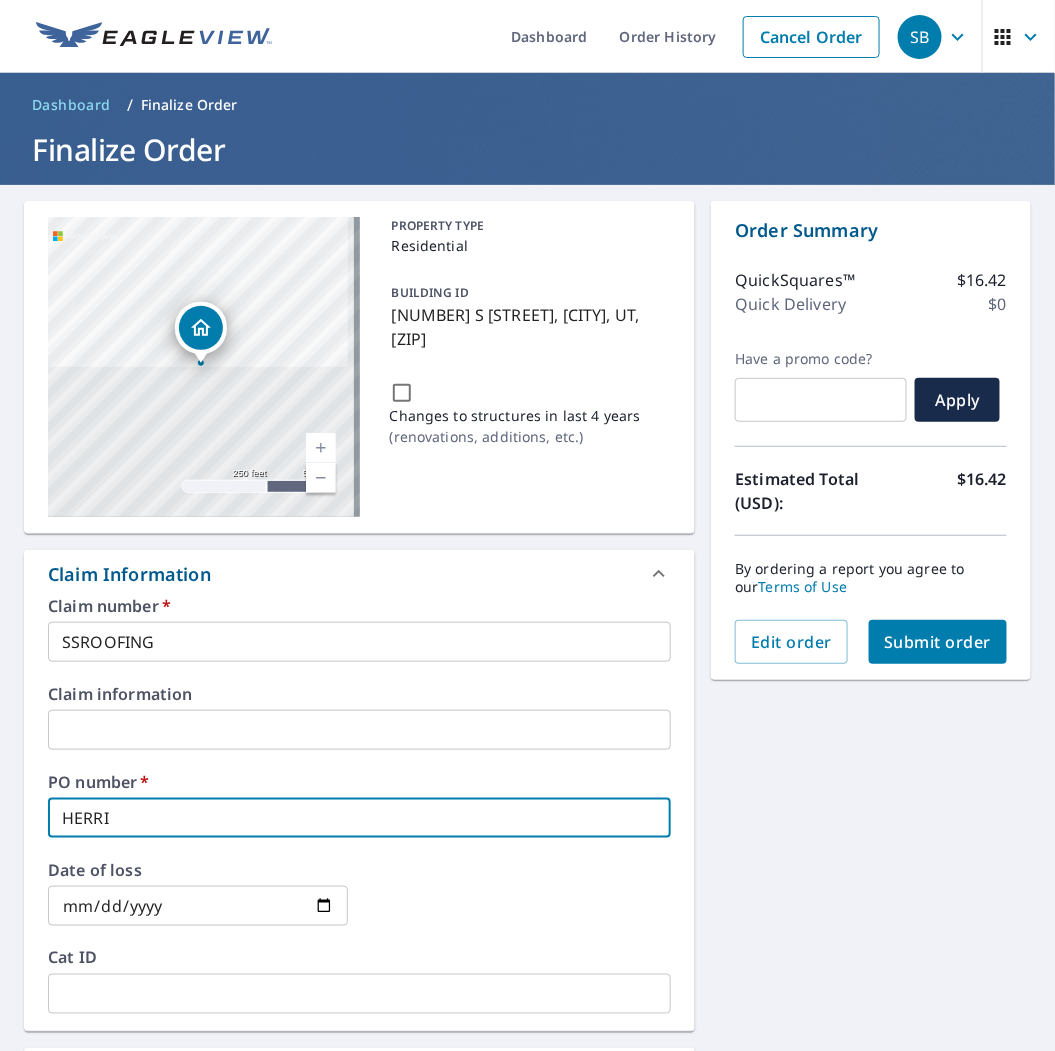 type on "[CITY]" 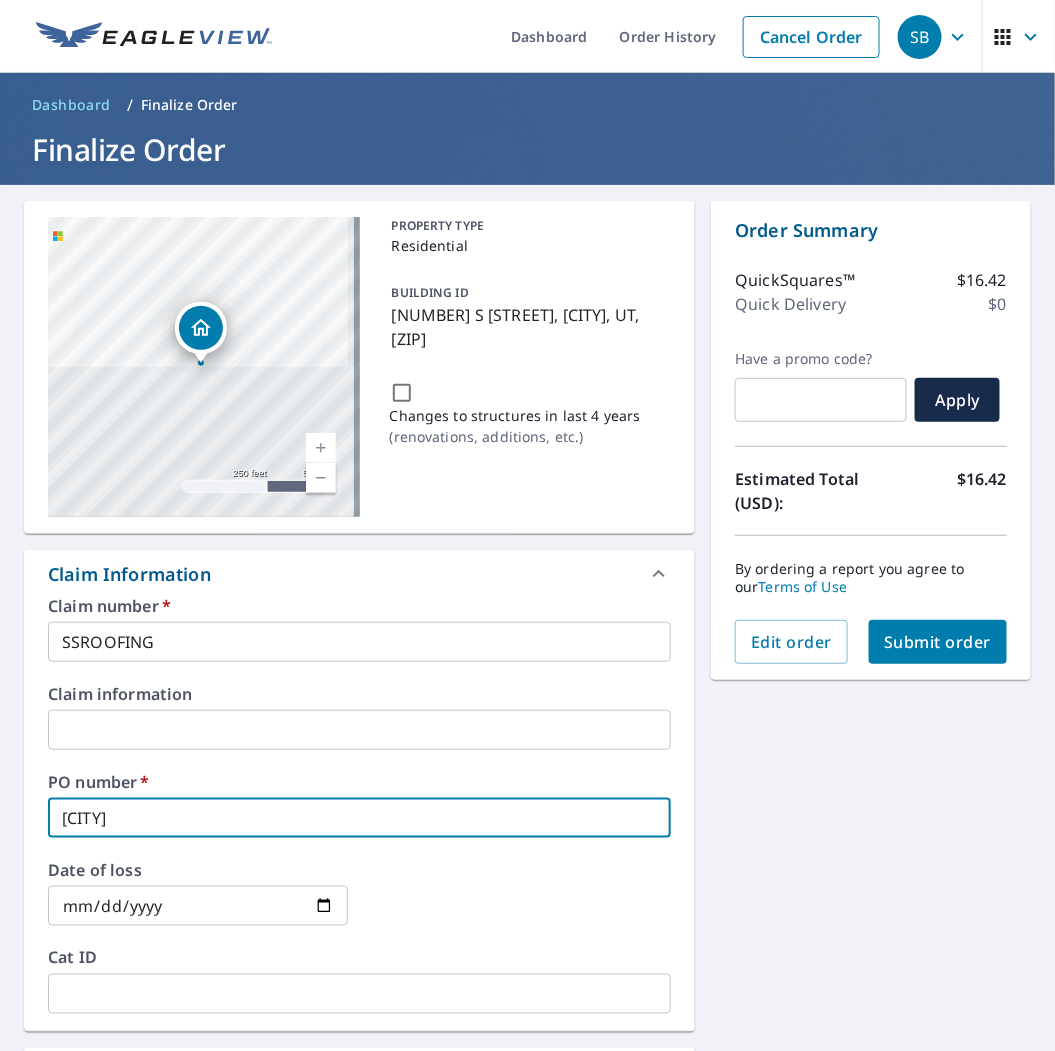 type on "HERRIMA" 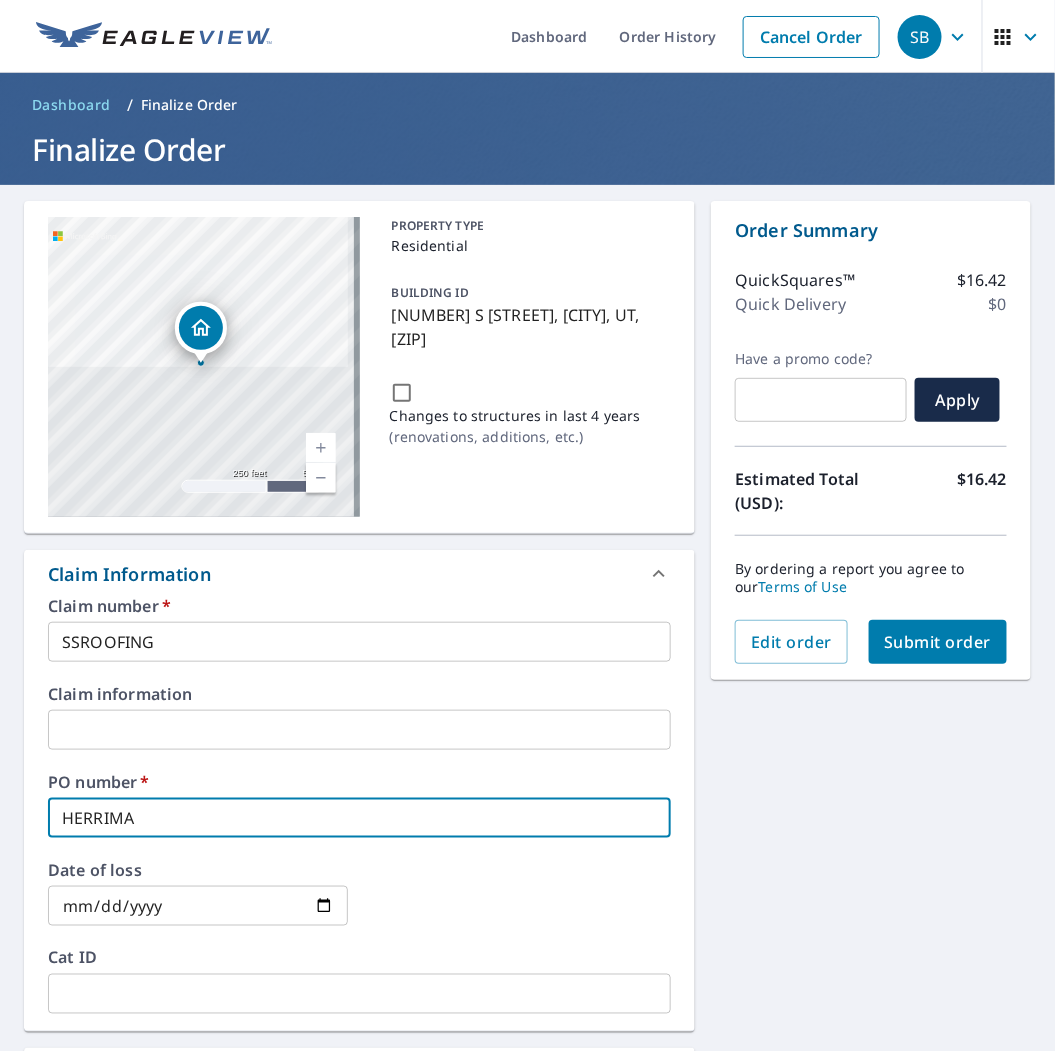 type on "HERRIMAN" 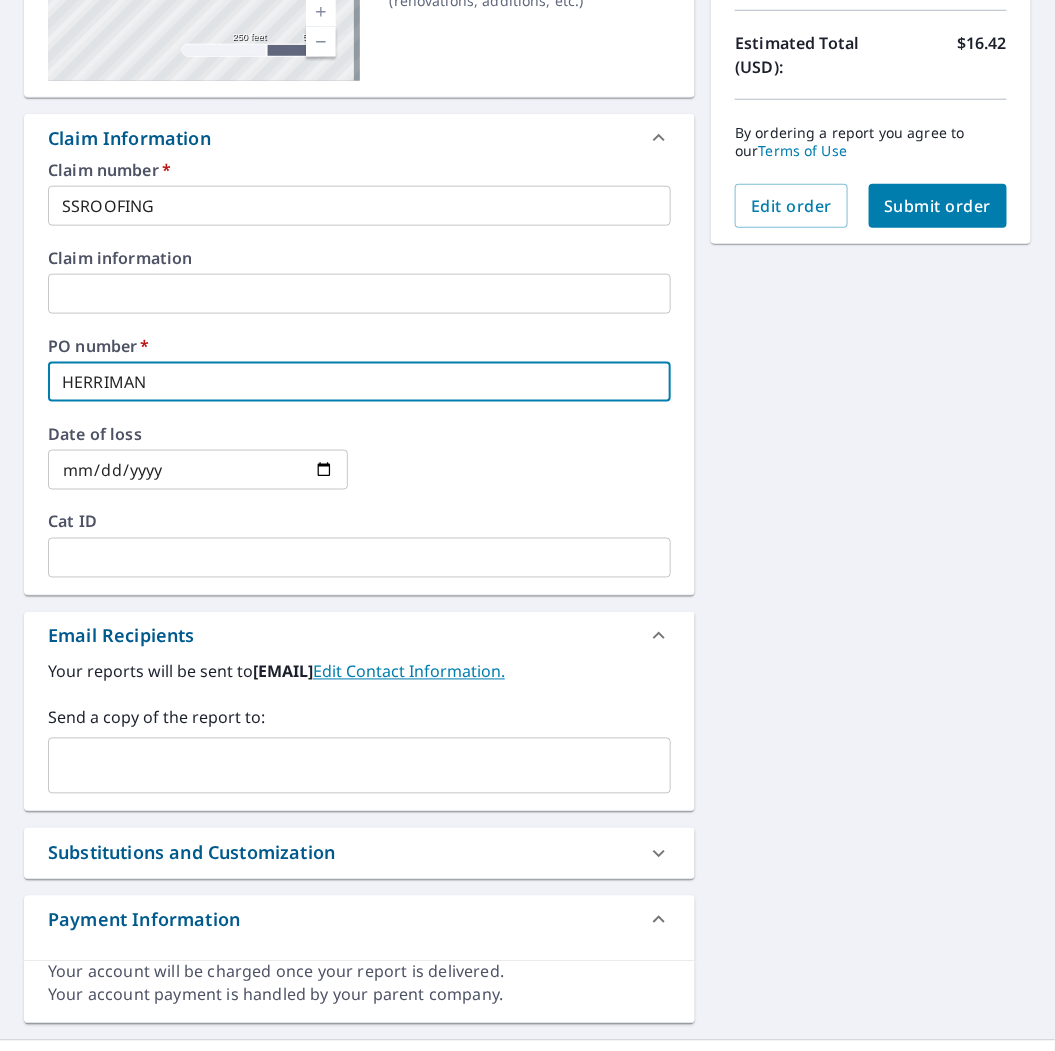 scroll, scrollTop: 491, scrollLeft: 0, axis: vertical 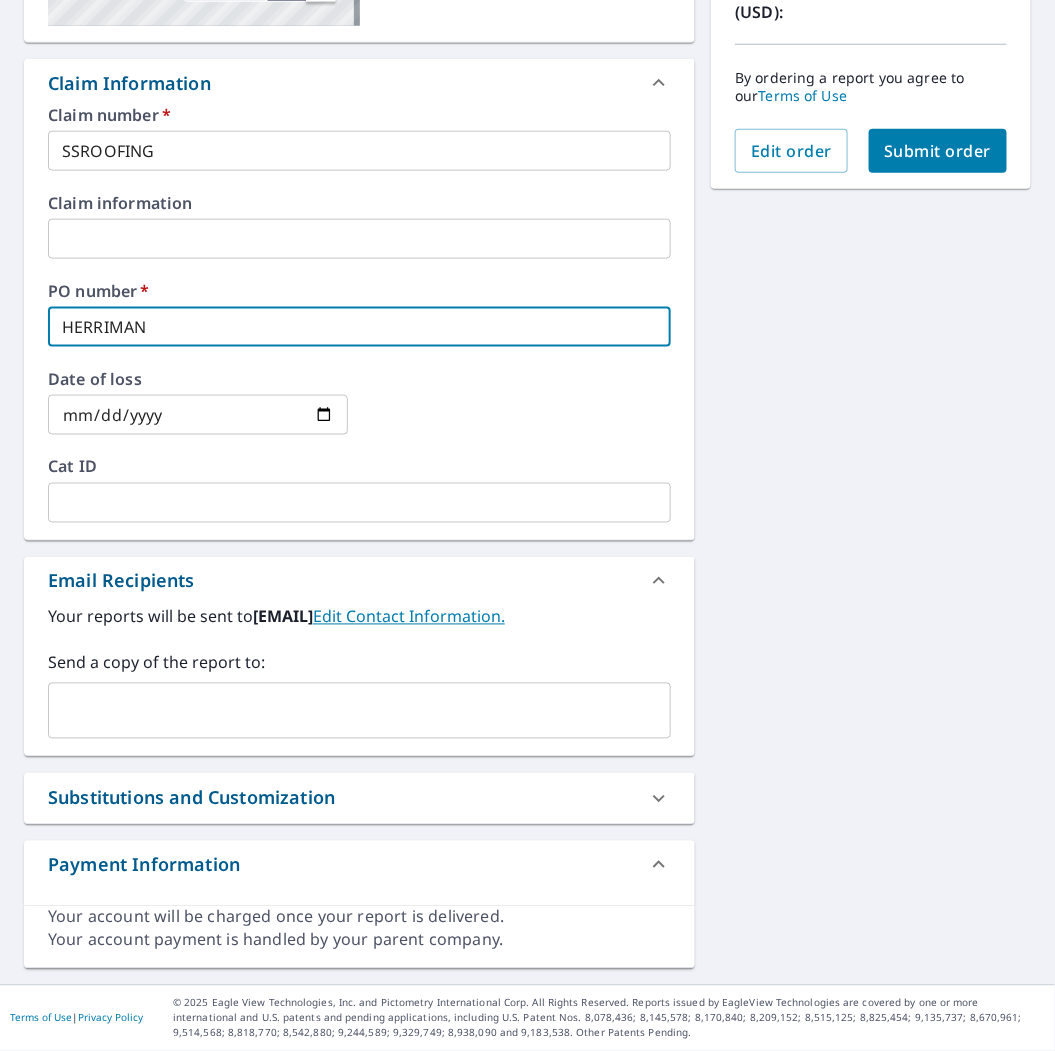 click on "​" at bounding box center (359, 711) 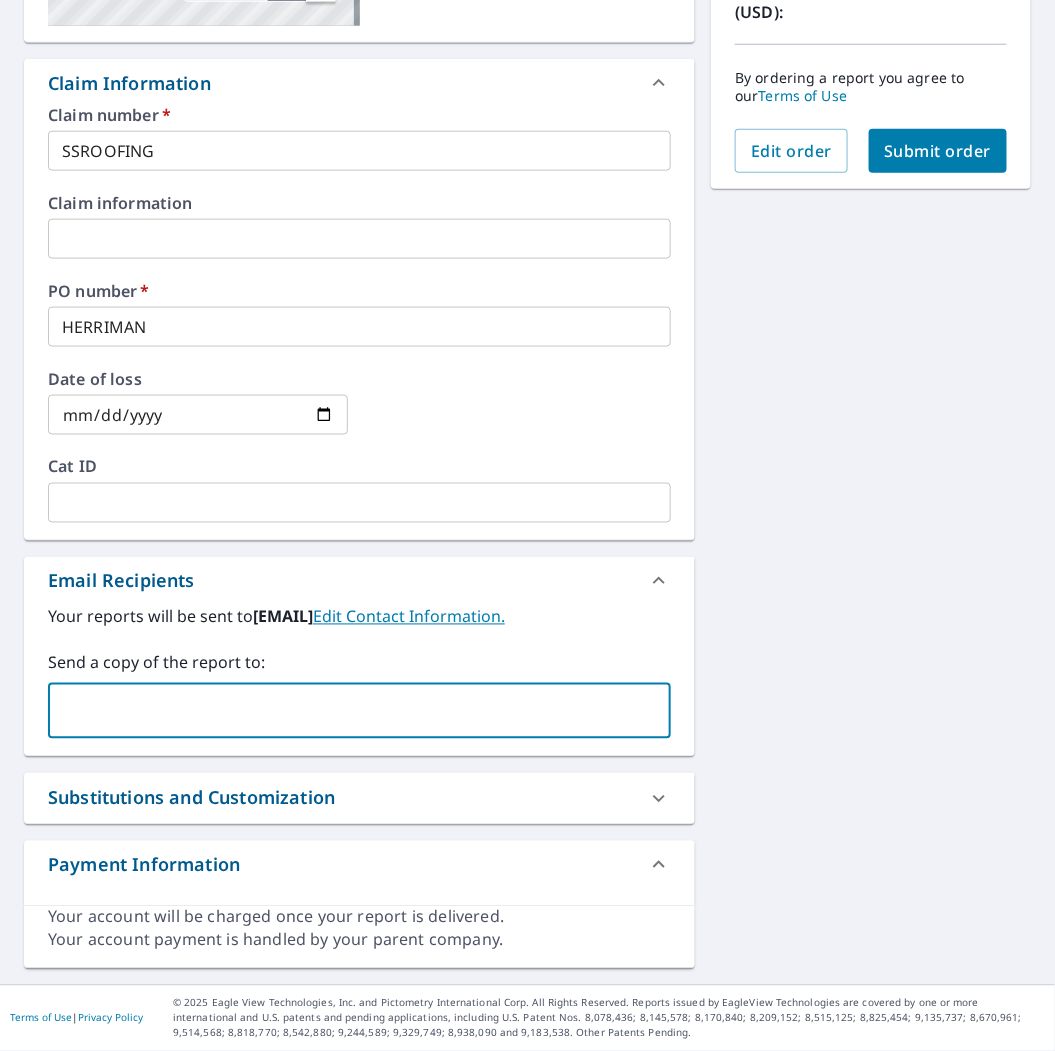 click at bounding box center (344, 711) 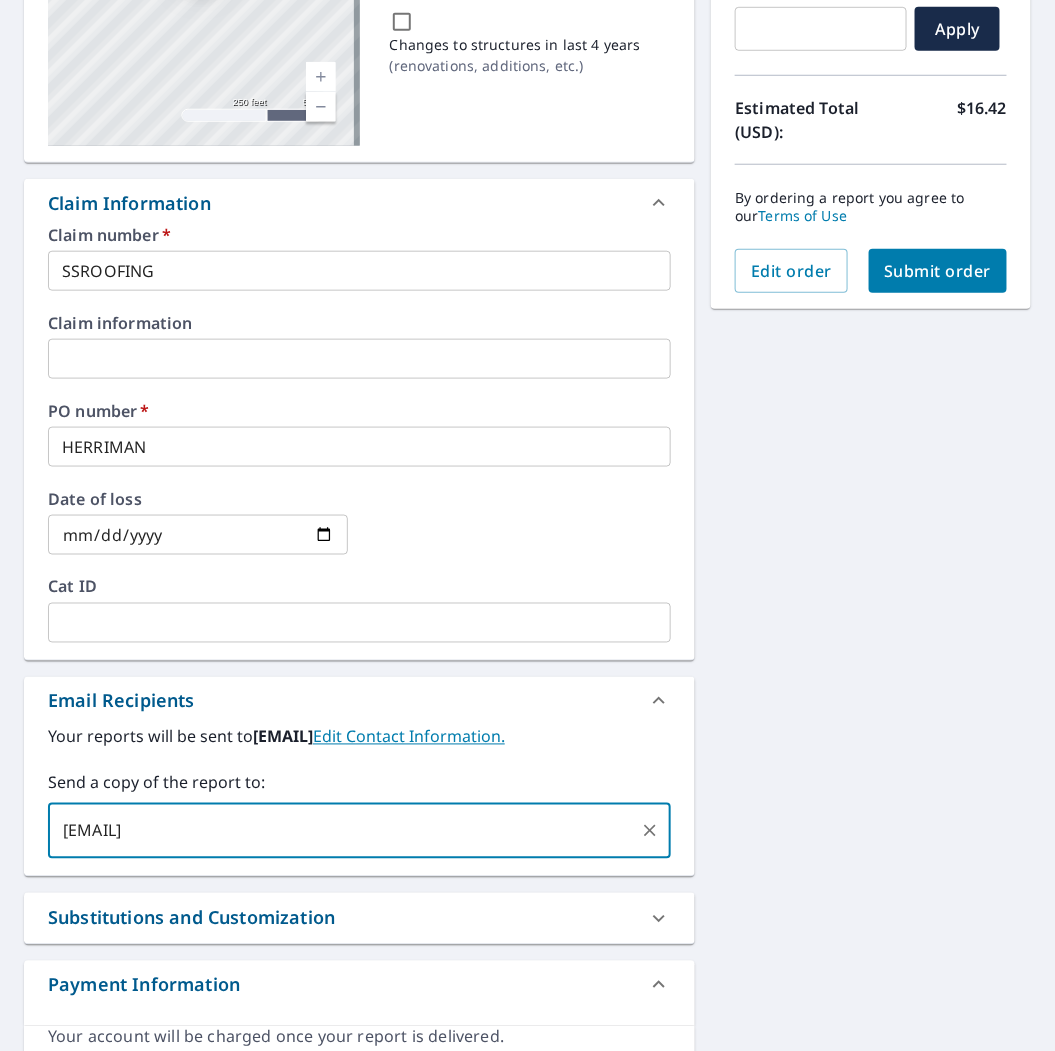 scroll, scrollTop: 157, scrollLeft: 0, axis: vertical 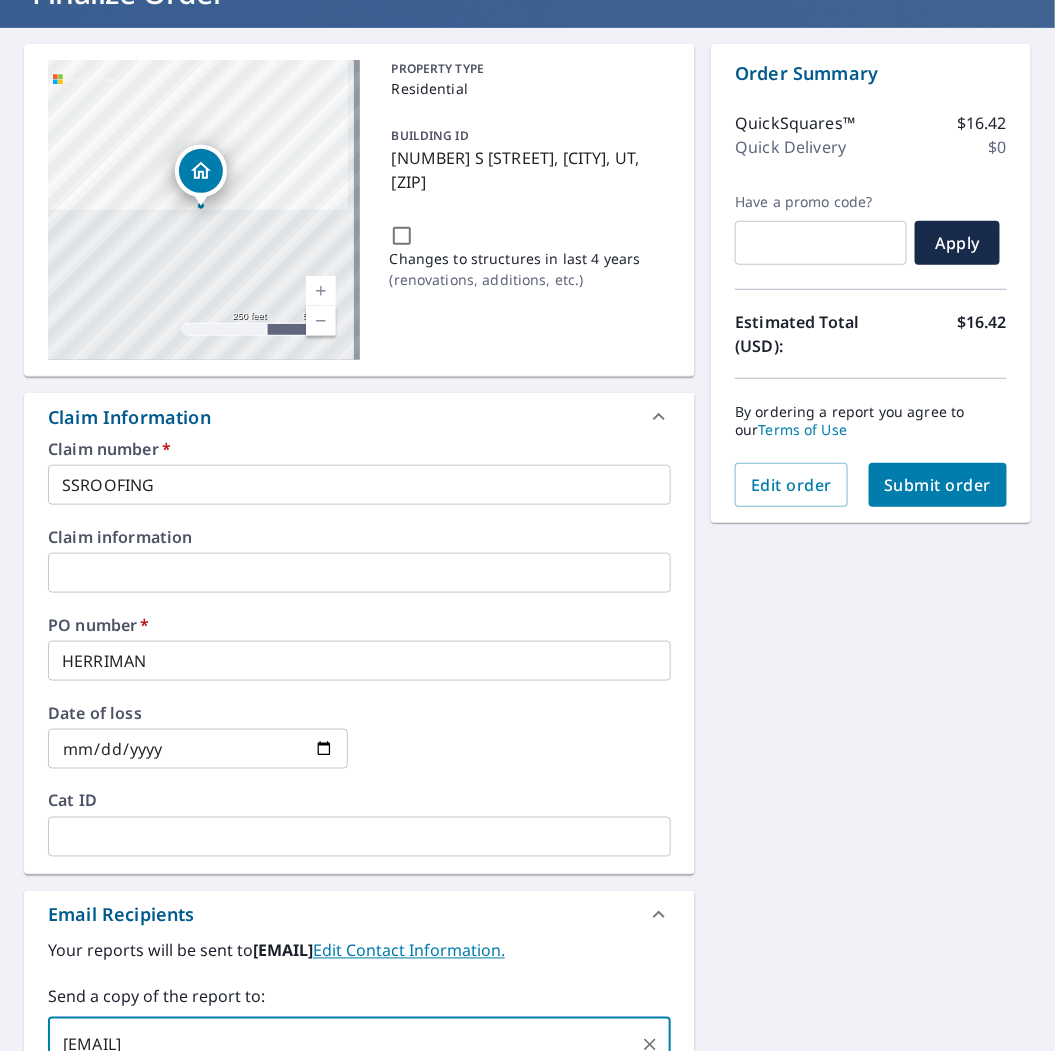 type on "[EMAIL]" 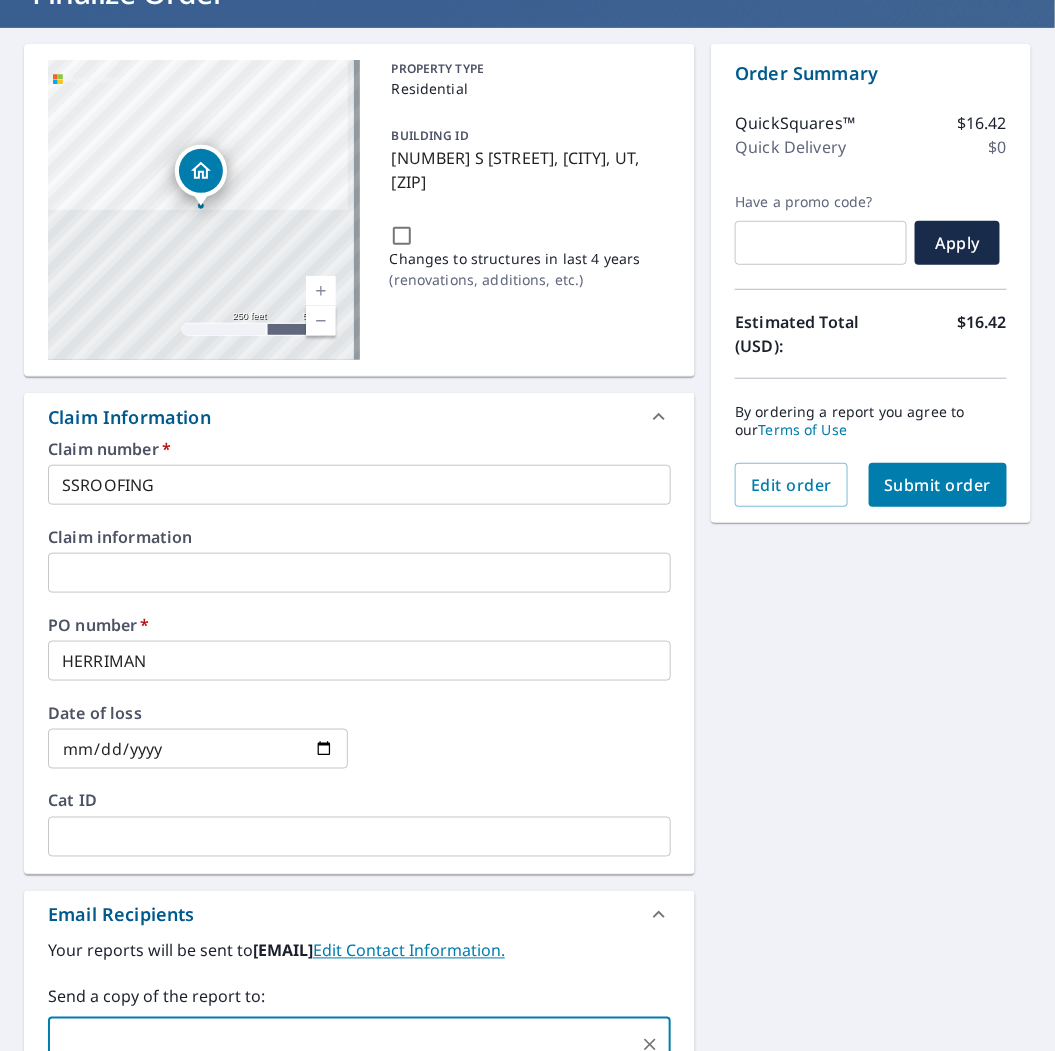 scroll, scrollTop: 161, scrollLeft: 0, axis: vertical 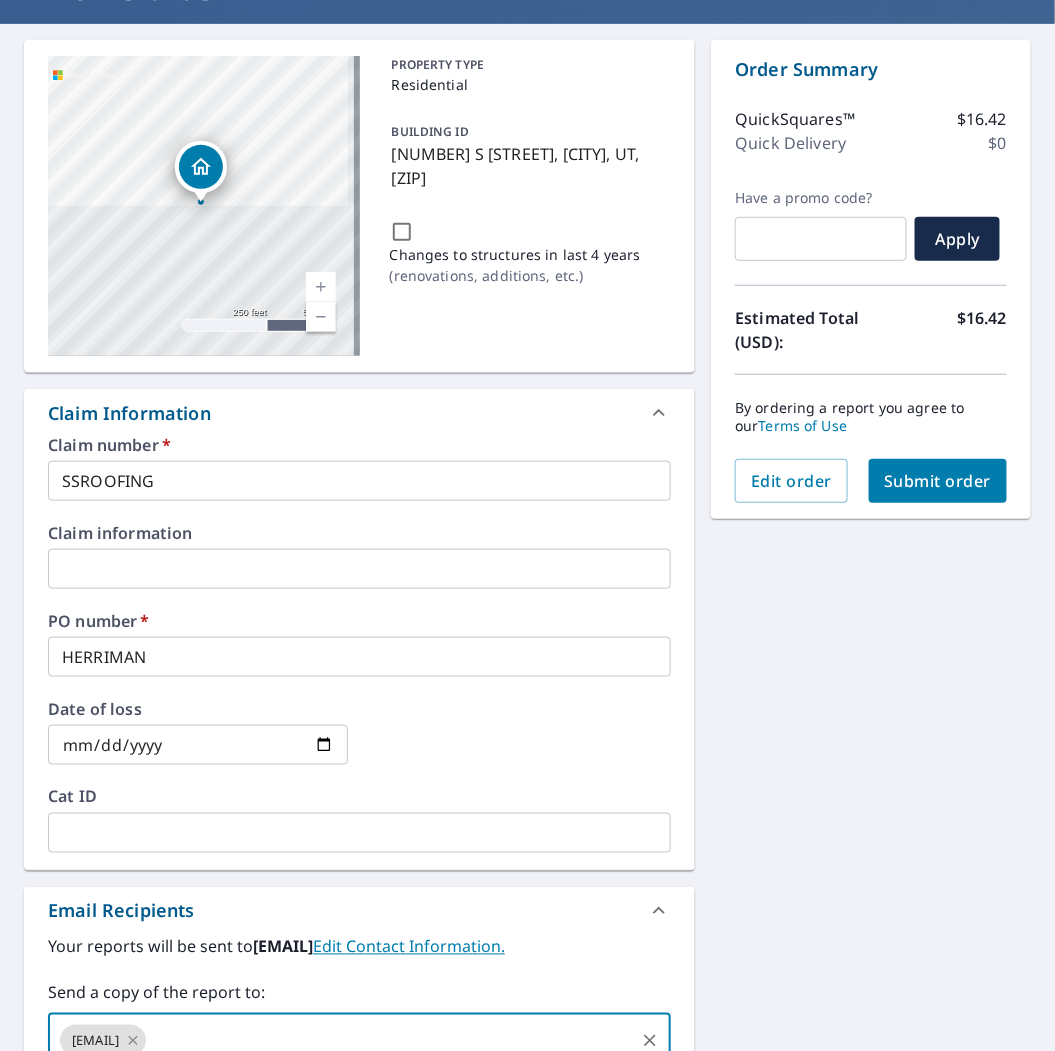 click 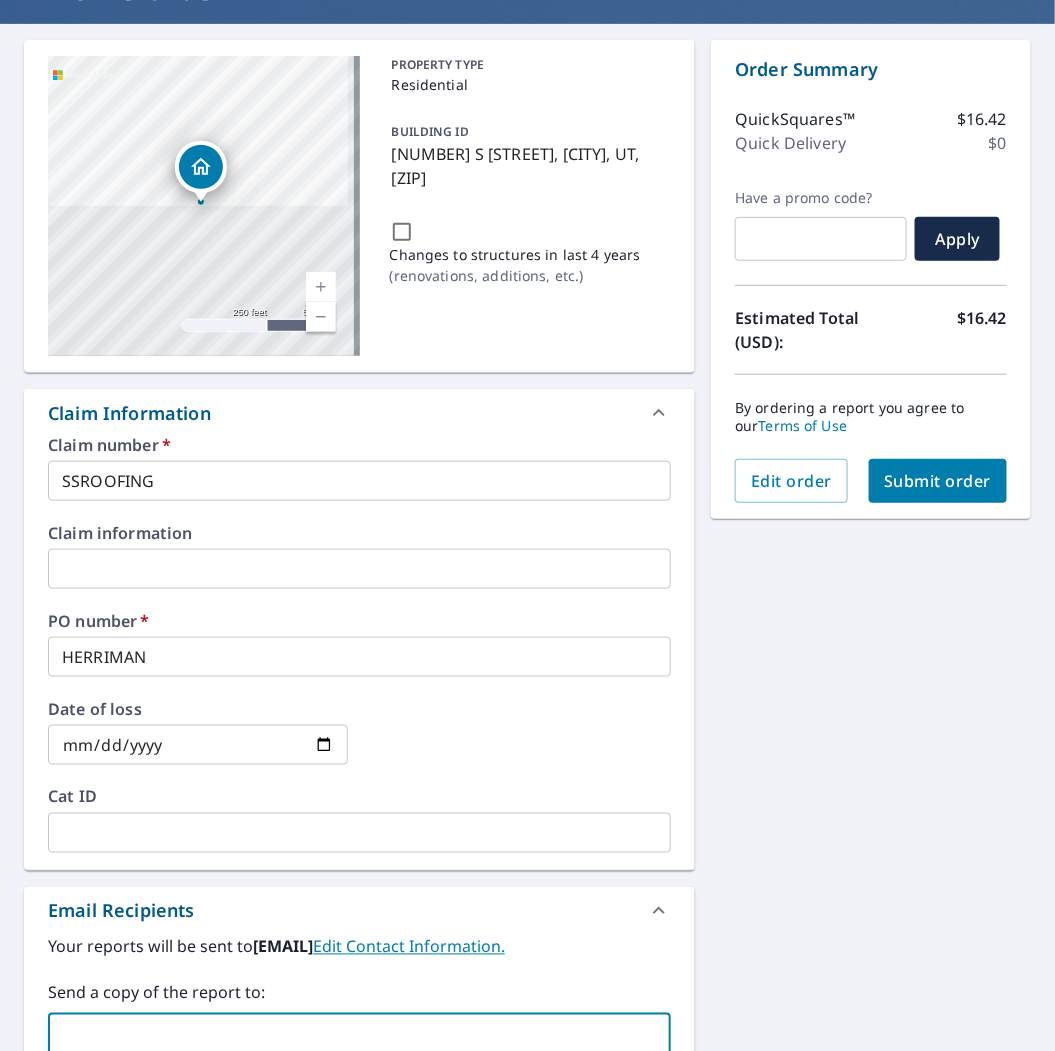 click at bounding box center [344, 1041] 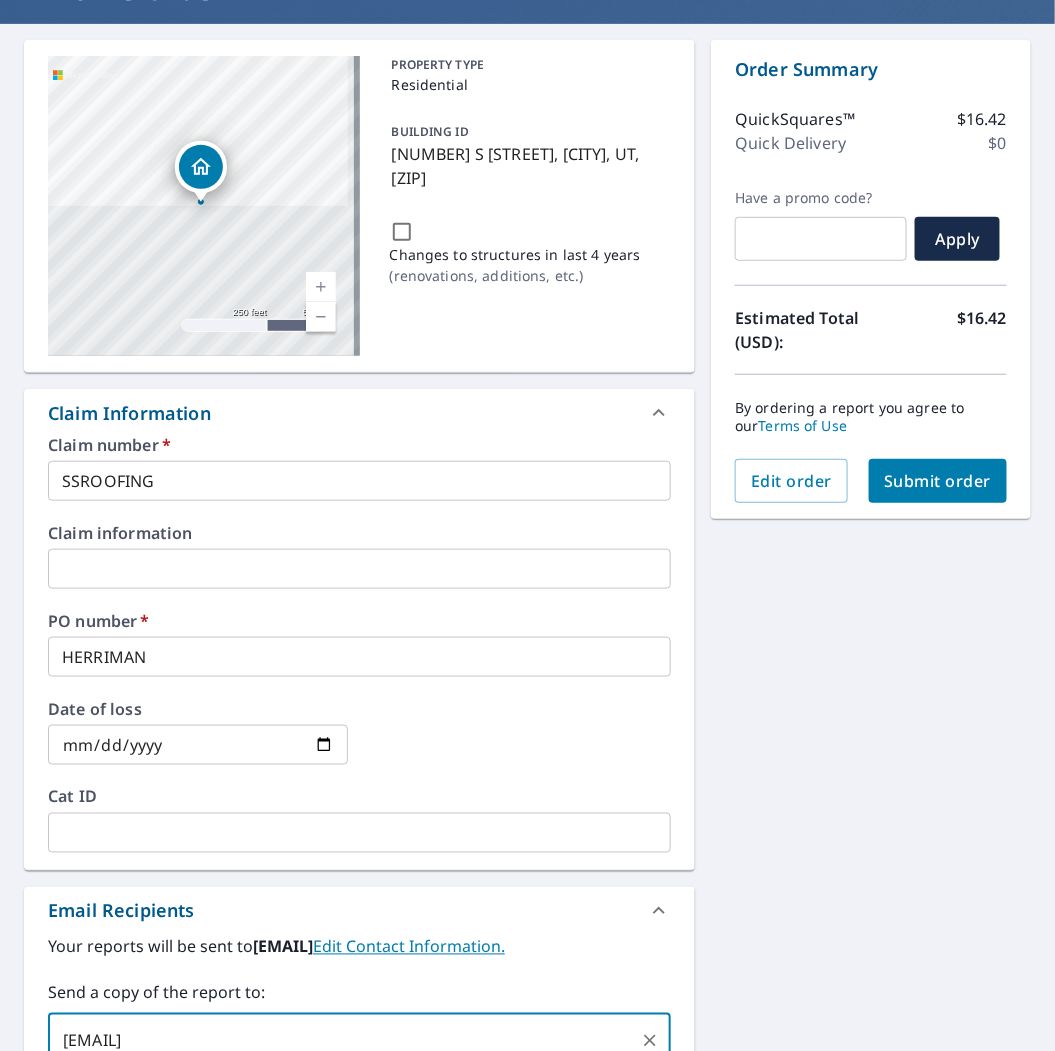 type 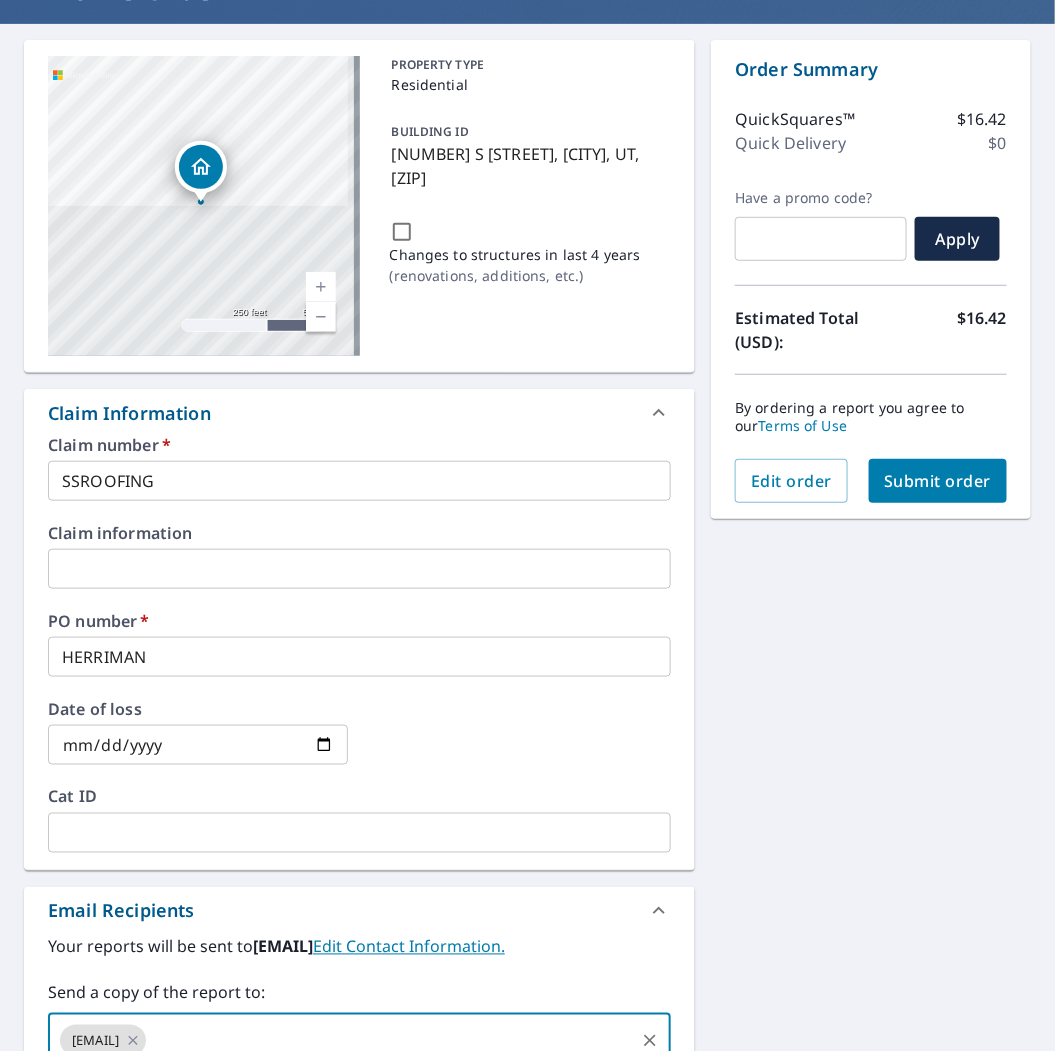 click on "Submit order" at bounding box center [938, 481] 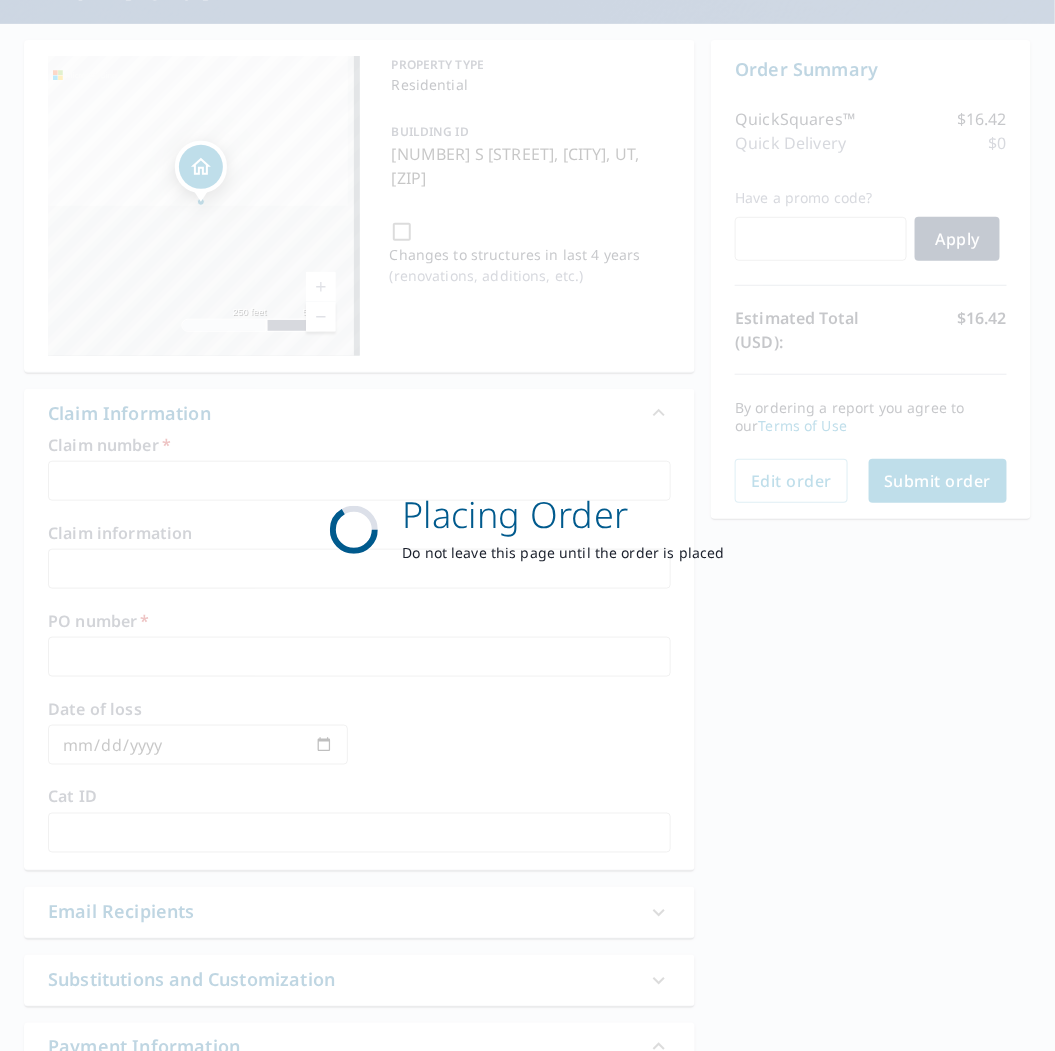 scroll, scrollTop: 141, scrollLeft: 0, axis: vertical 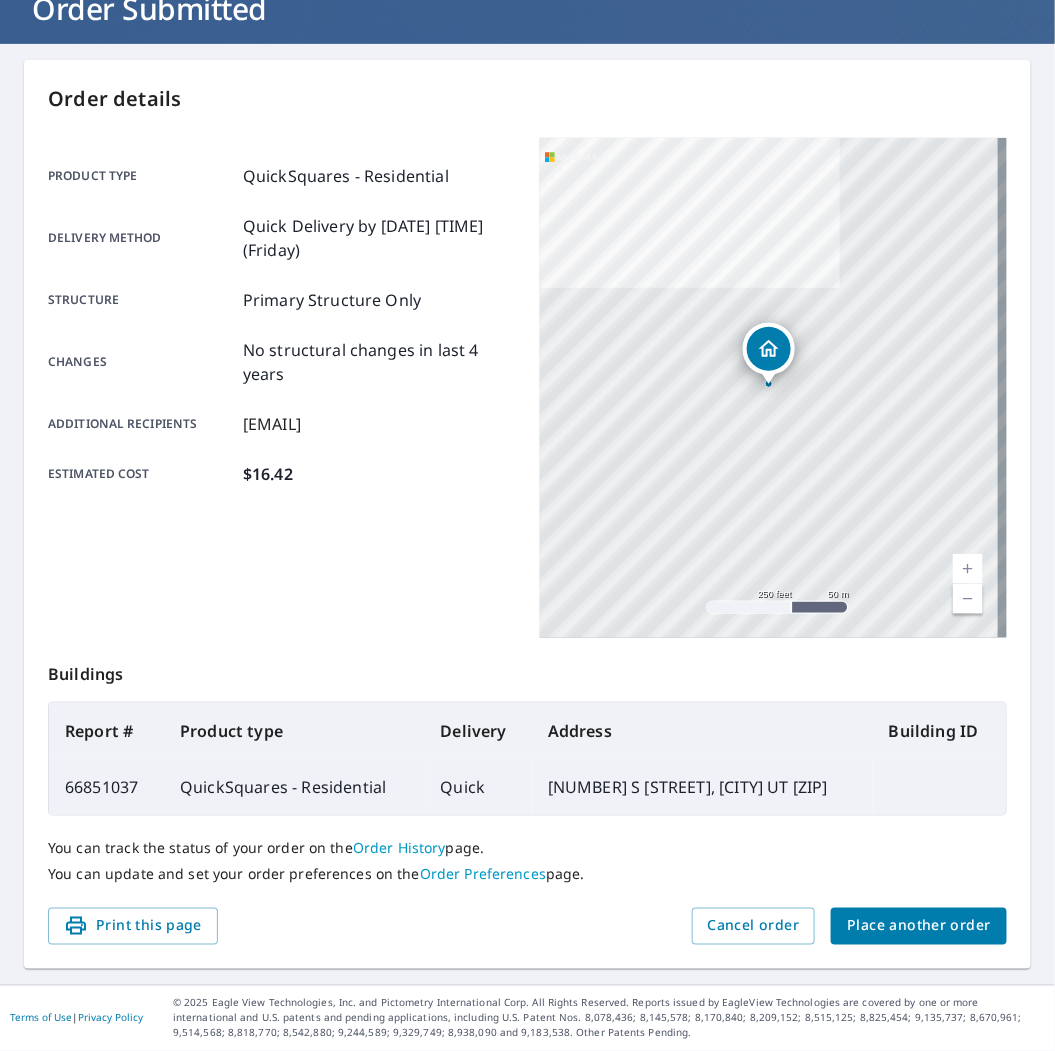 click on "Place another order" at bounding box center [919, 926] 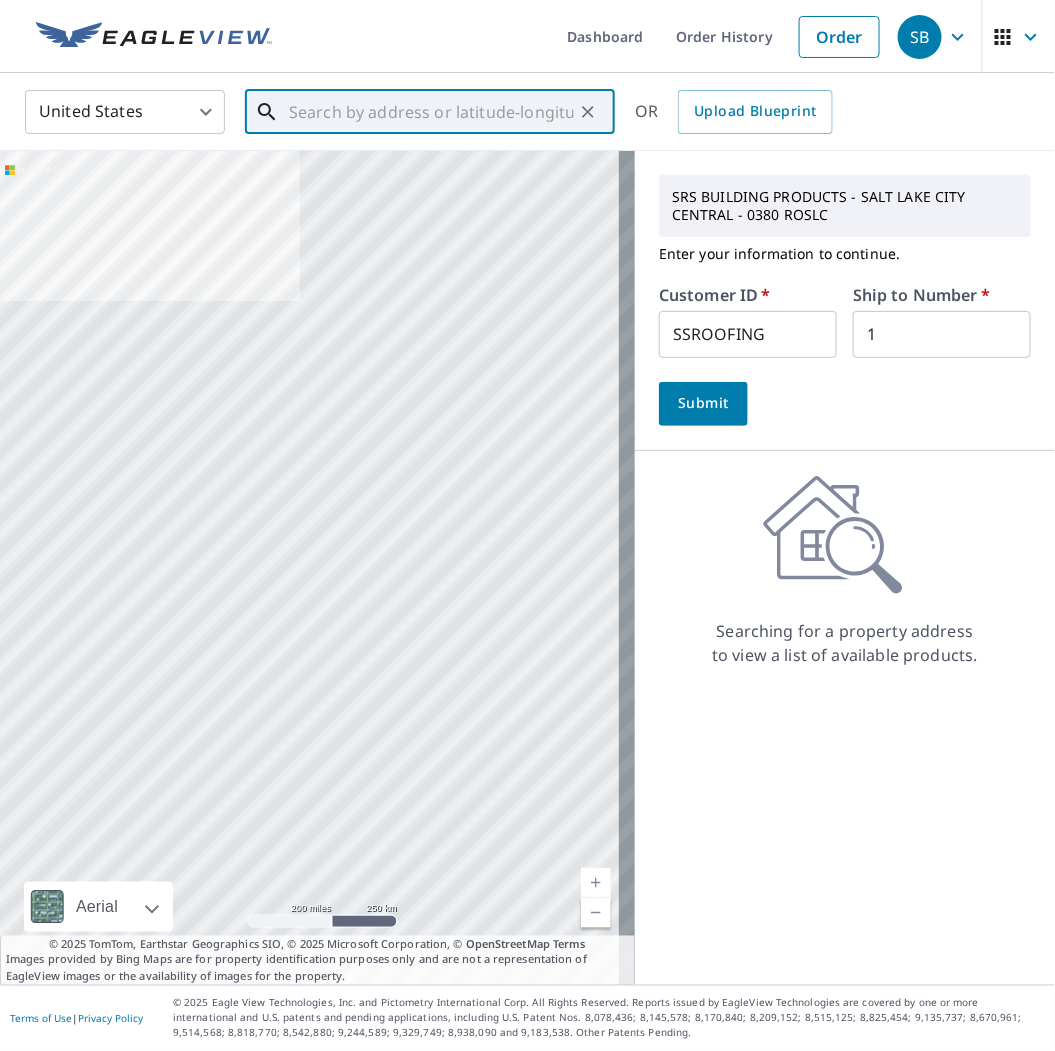 click at bounding box center [431, 112] 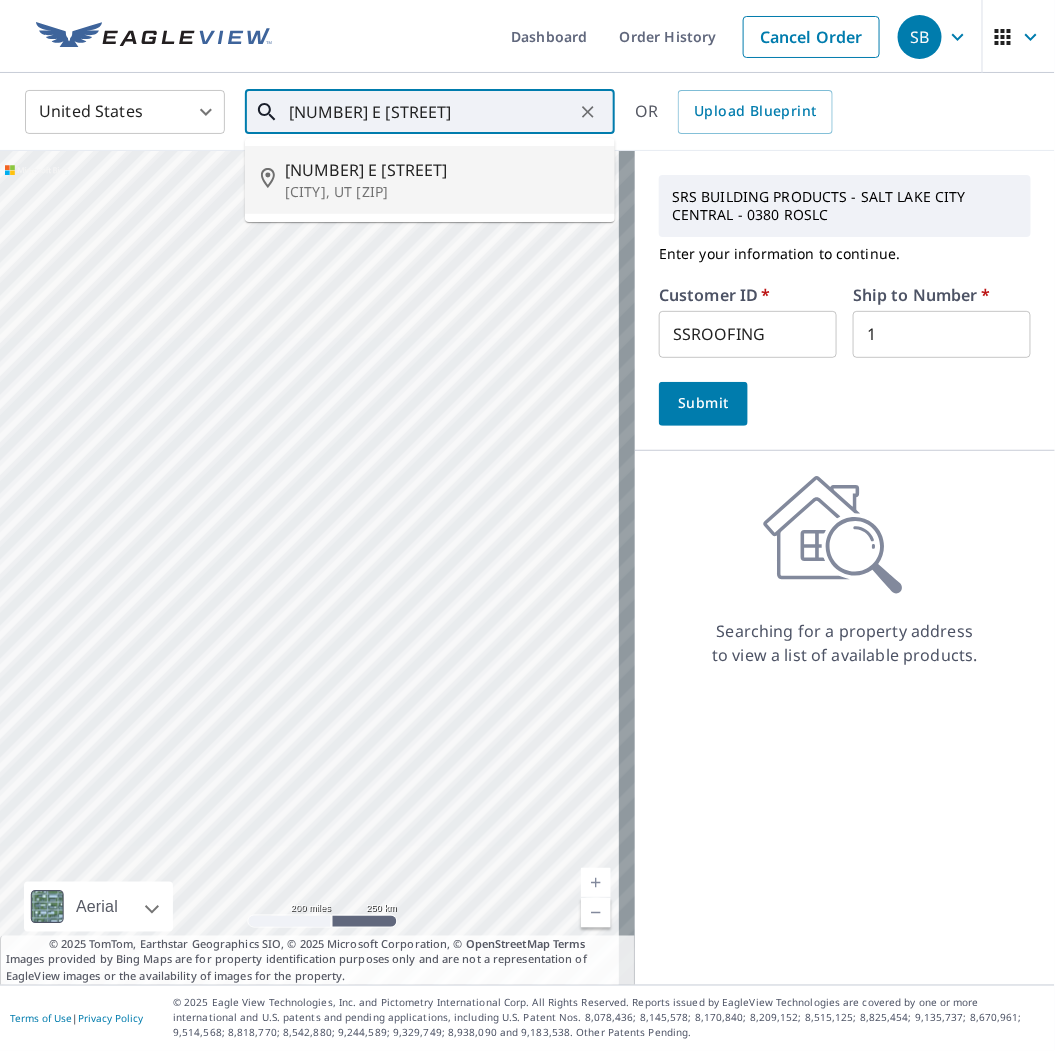 click on "[NUMBER] E [STREET]" at bounding box center (442, 170) 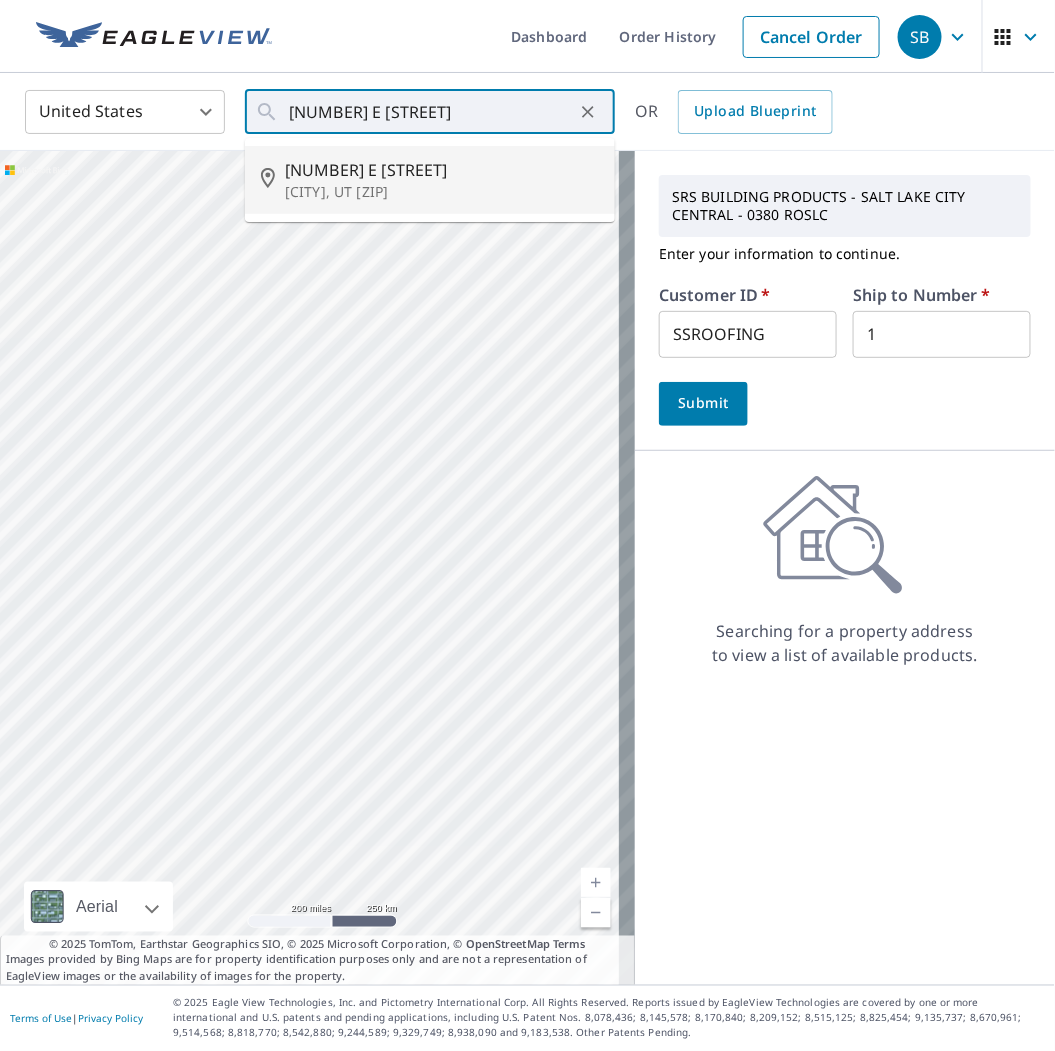 type on "[NUMBER] E [STREET] [CITY], UT [ZIP]" 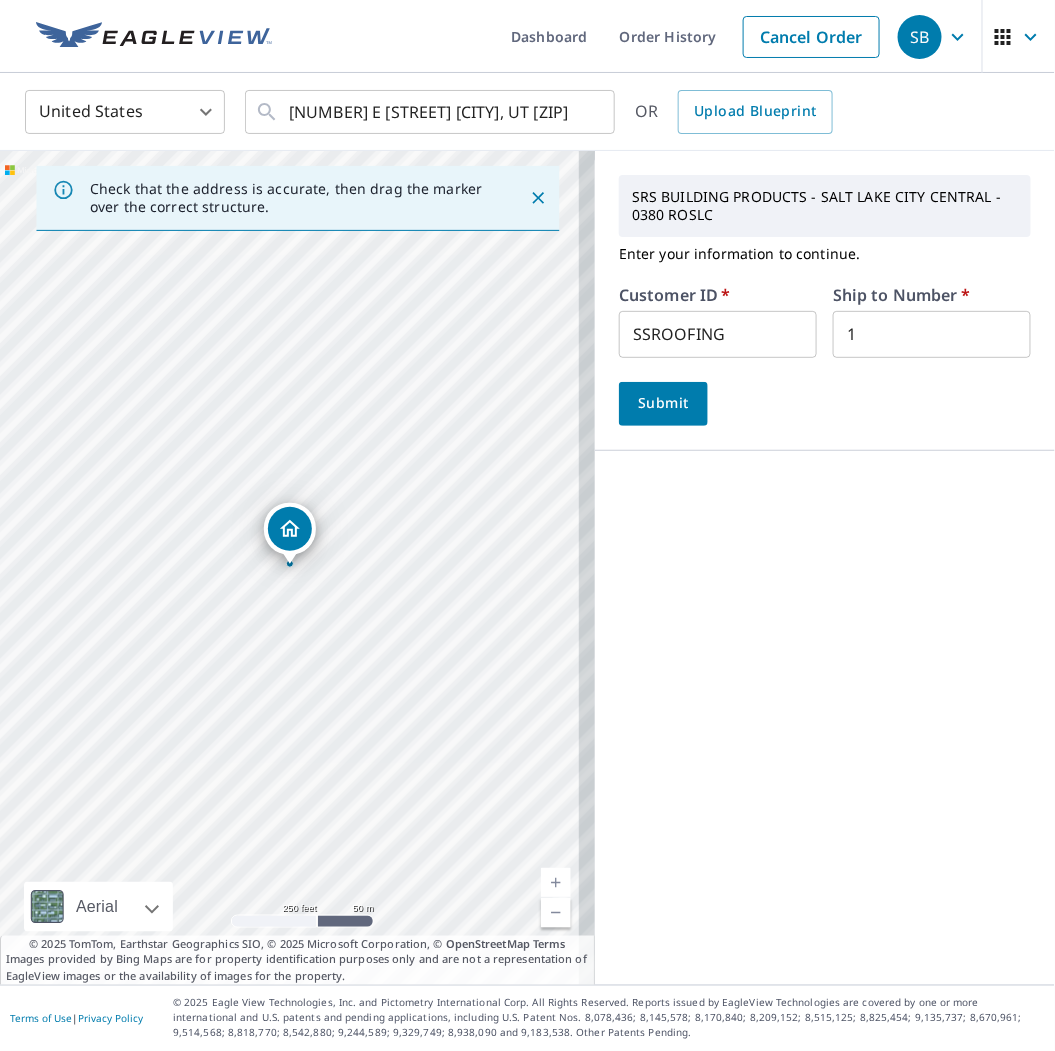 click on "Submit" at bounding box center (663, 403) 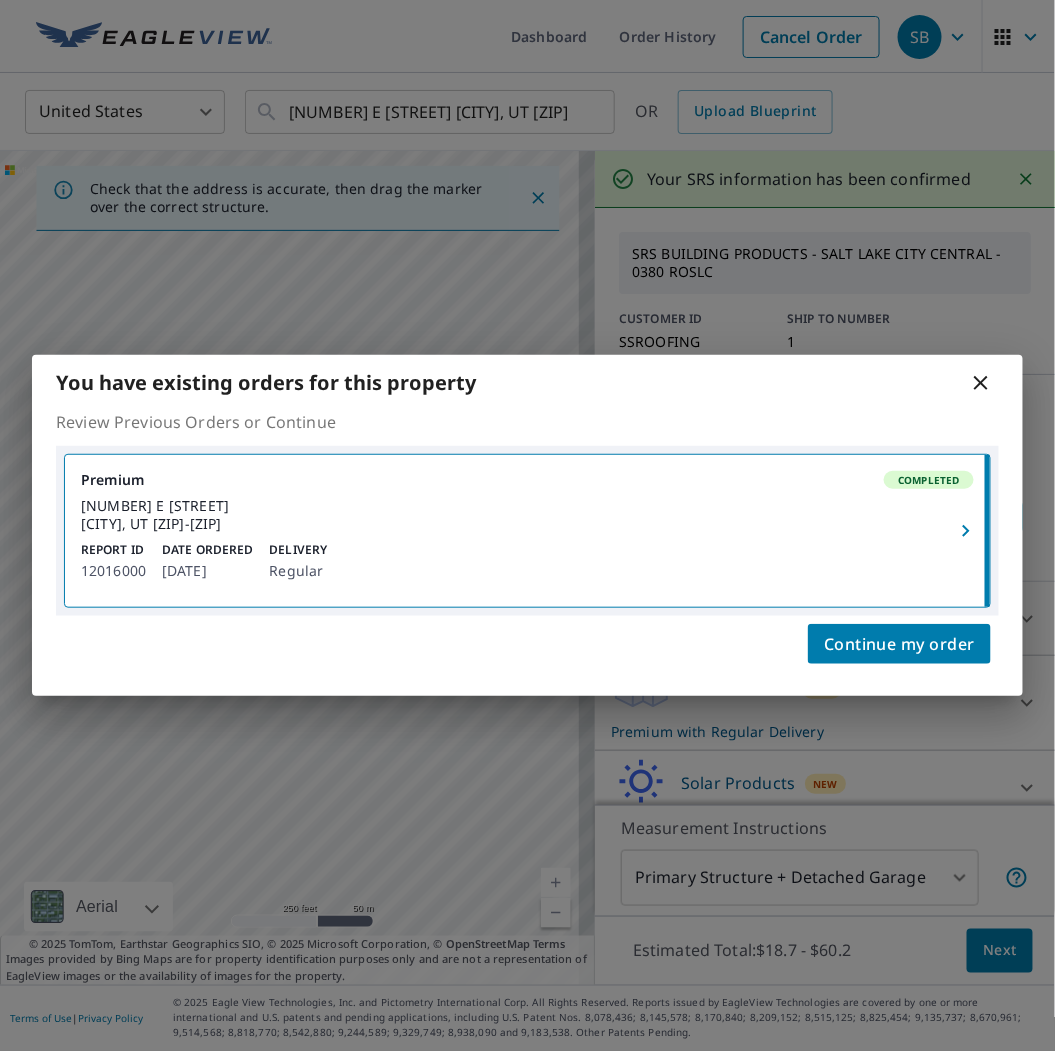 click at bounding box center (968, 531) 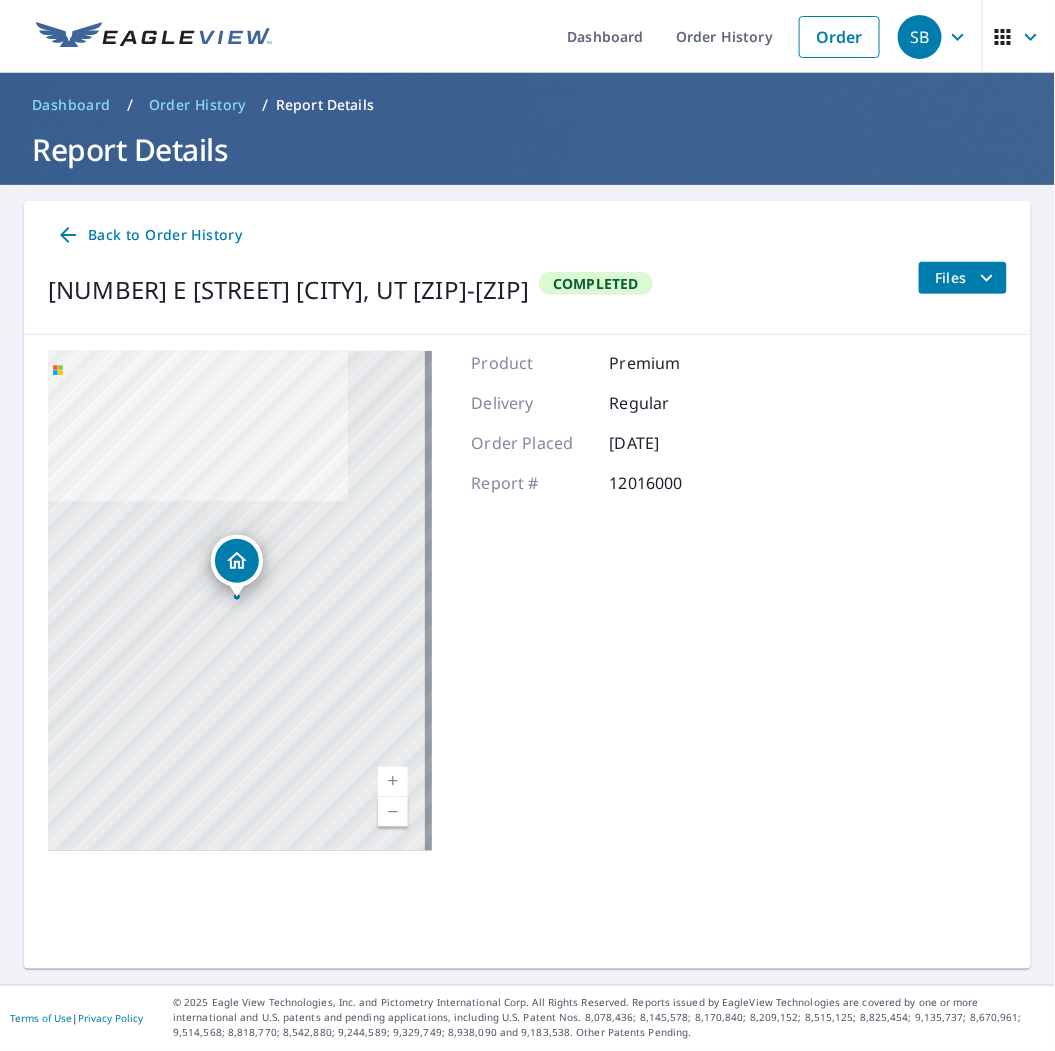 click on "Files" at bounding box center (967, 278) 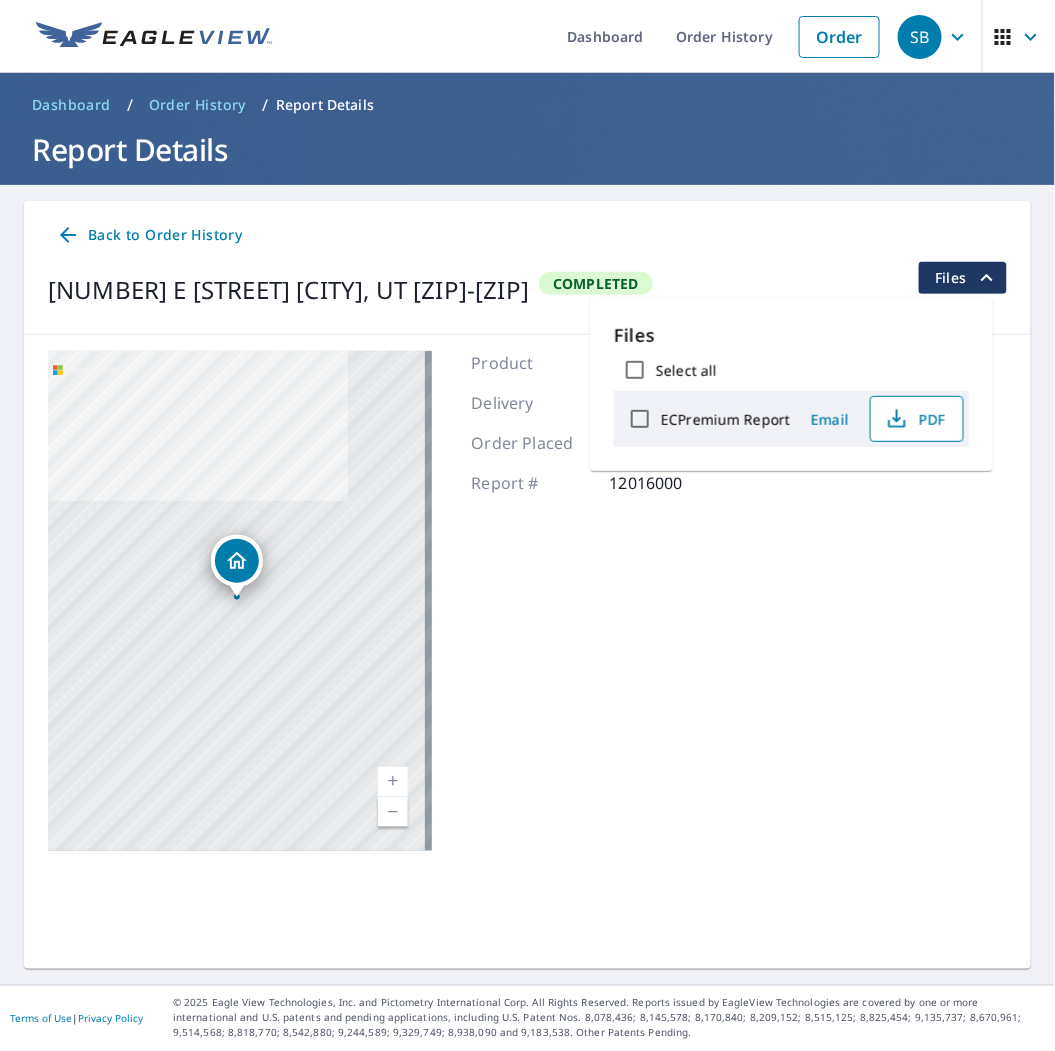 click 